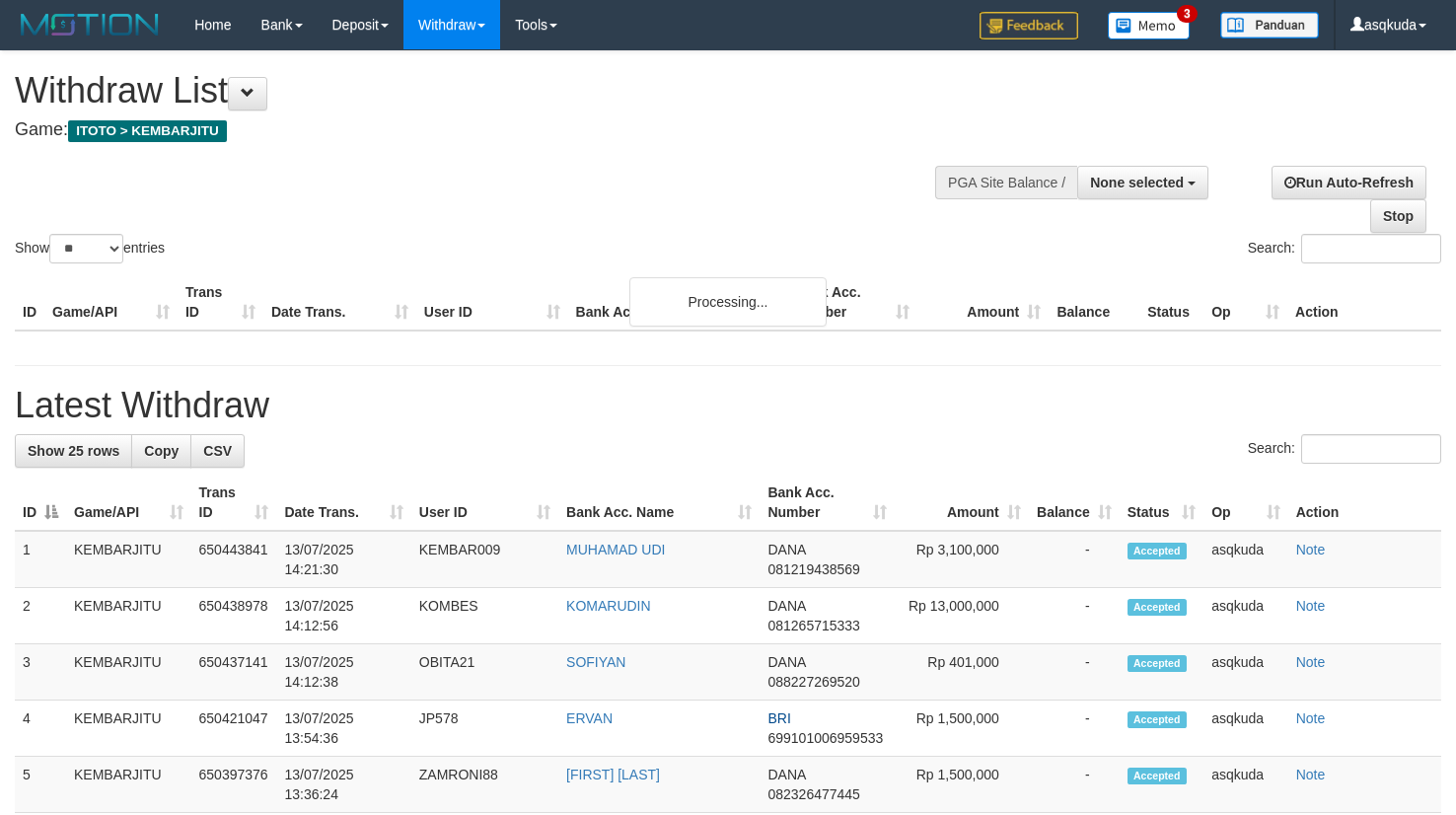 select 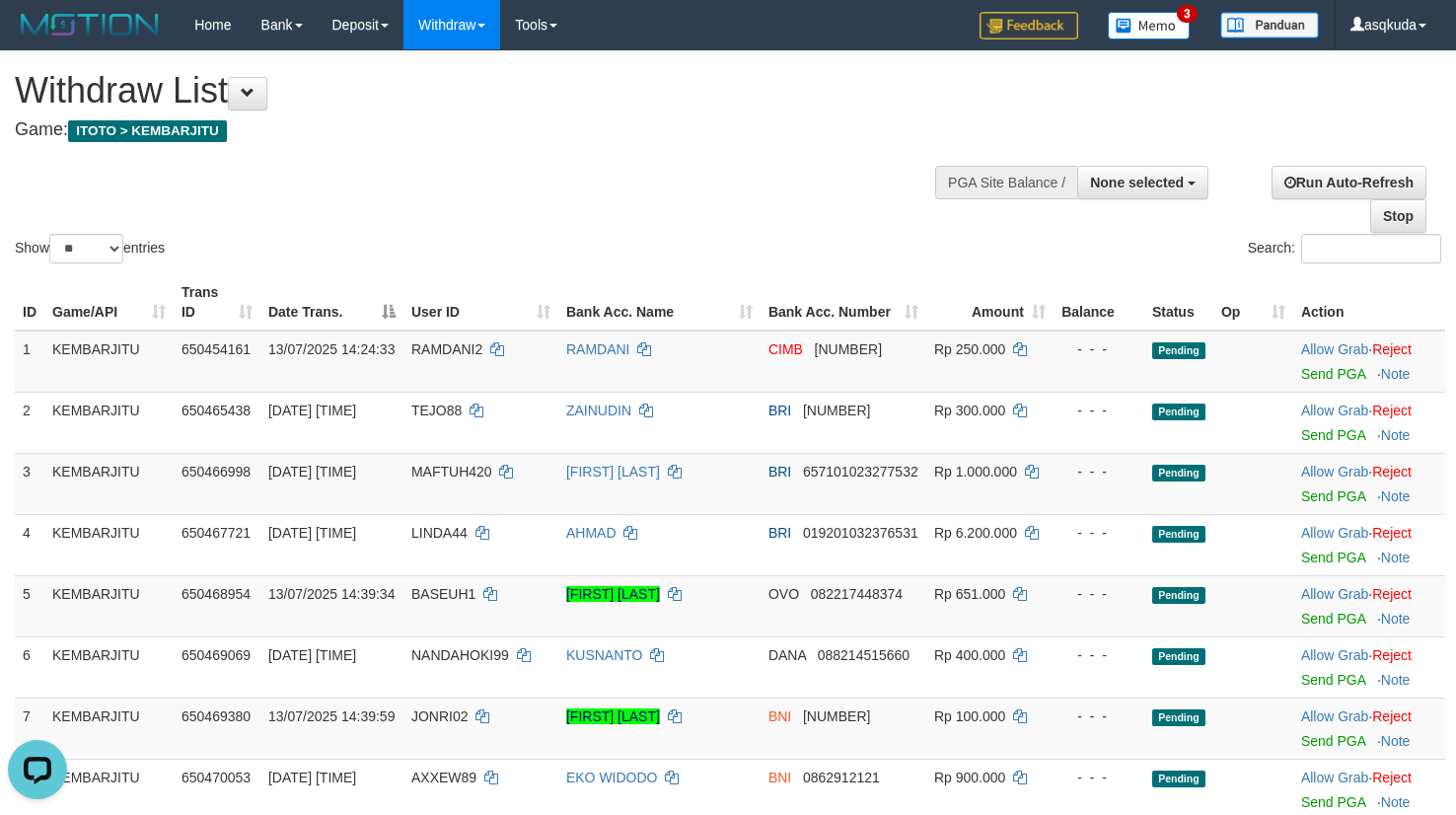 scroll, scrollTop: 0, scrollLeft: 0, axis: both 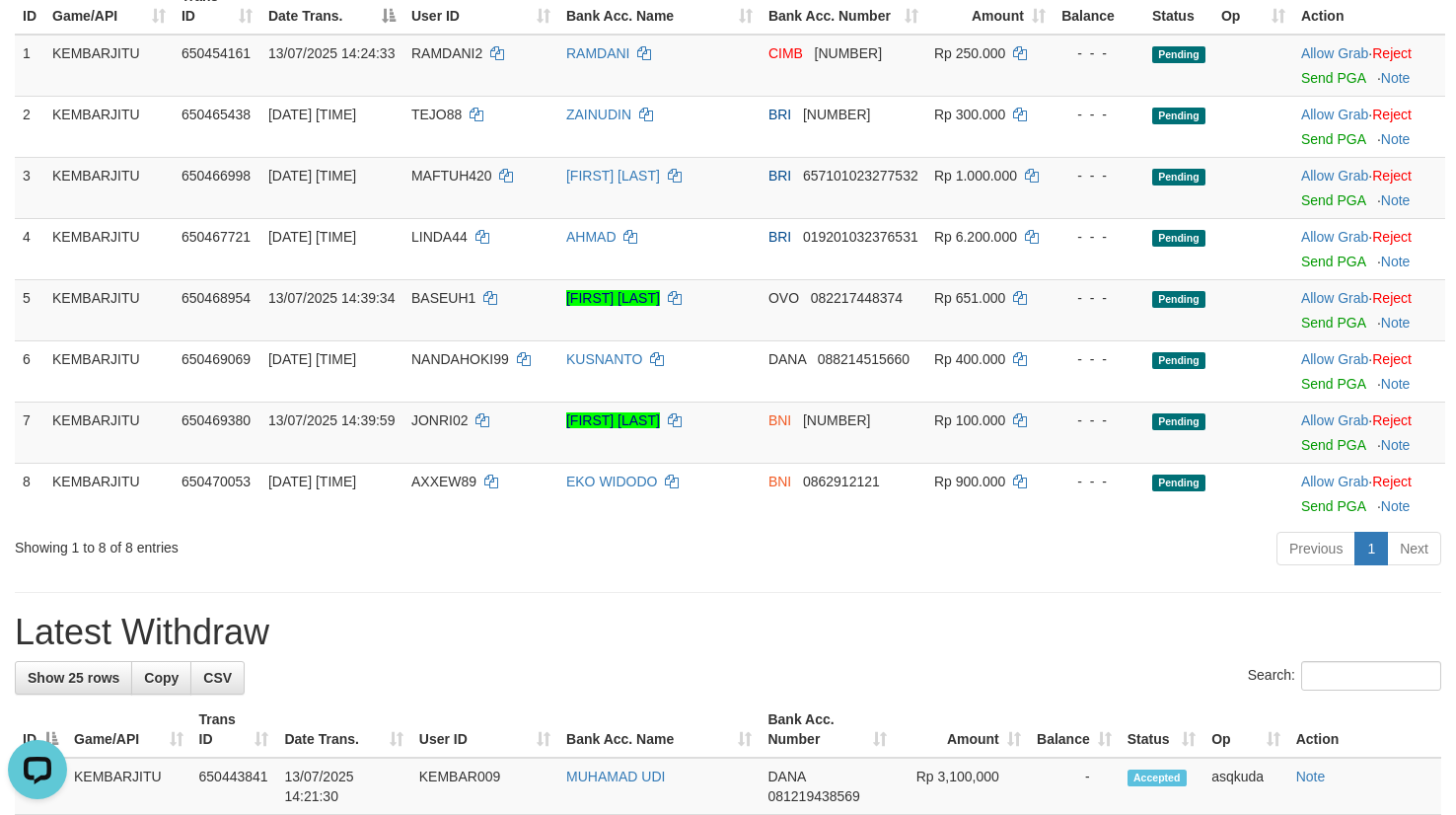 click on "**********" at bounding box center [728, 1025] 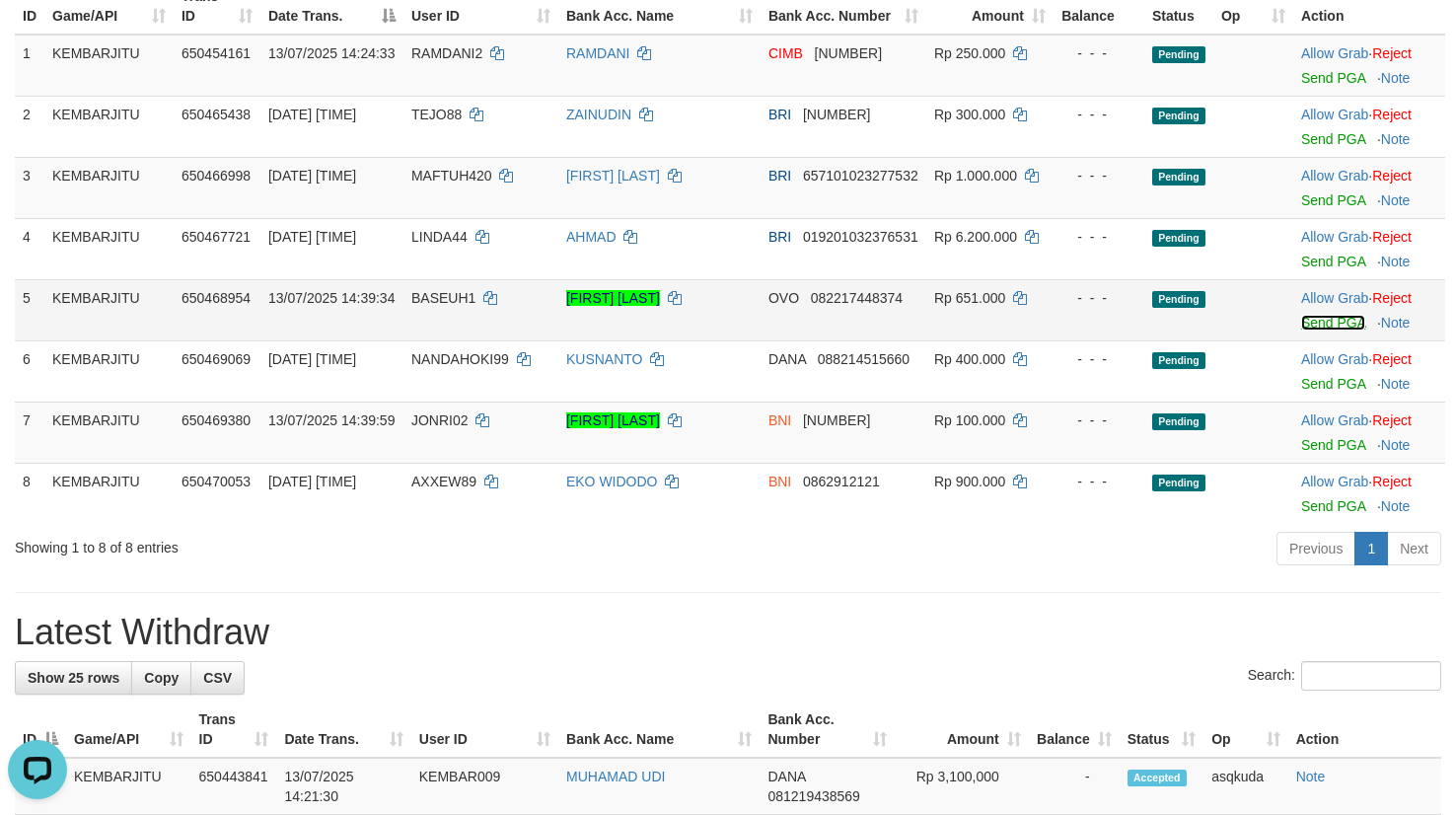 click on "Send PGA" at bounding box center (1333, 323) 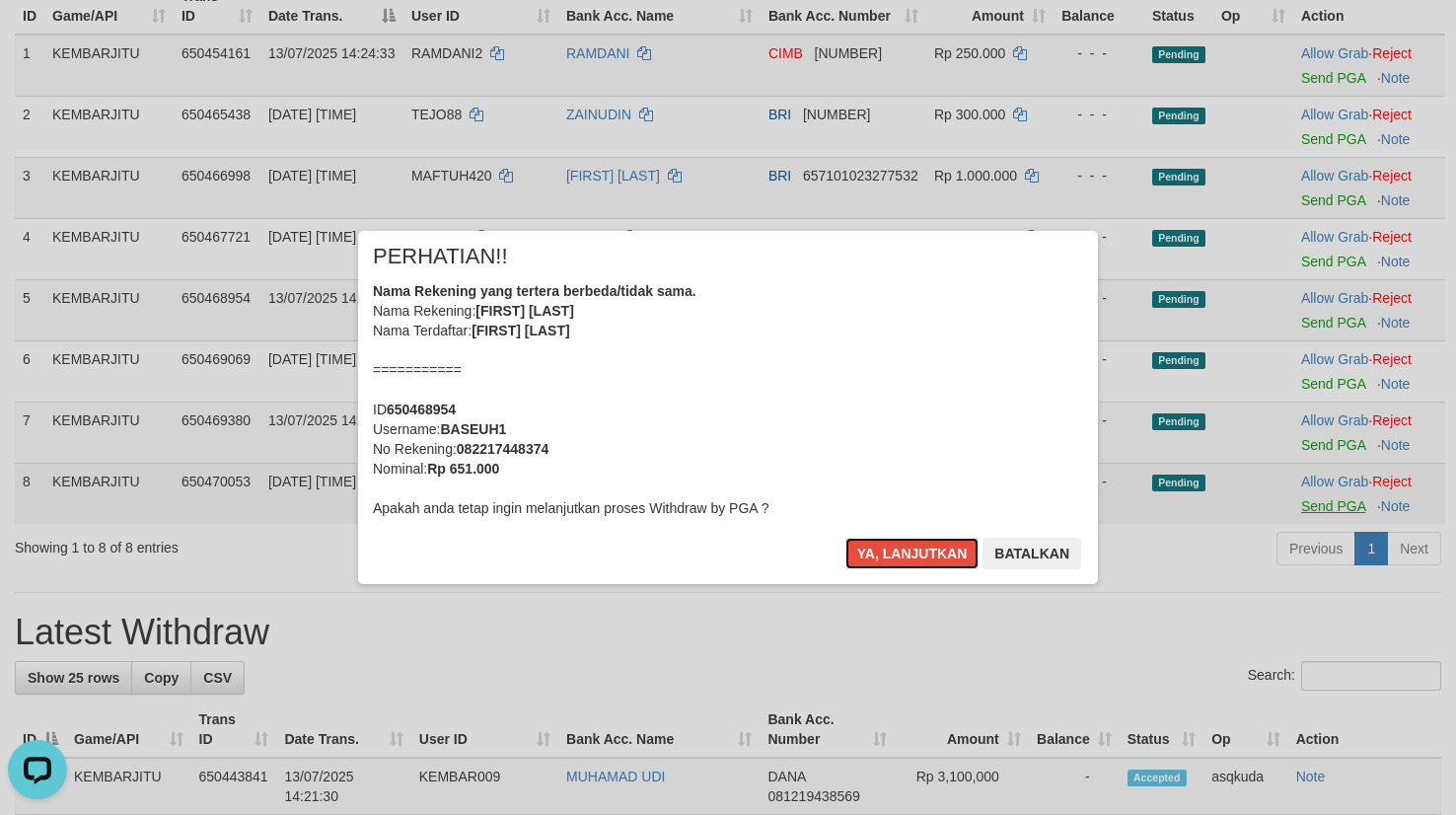 type 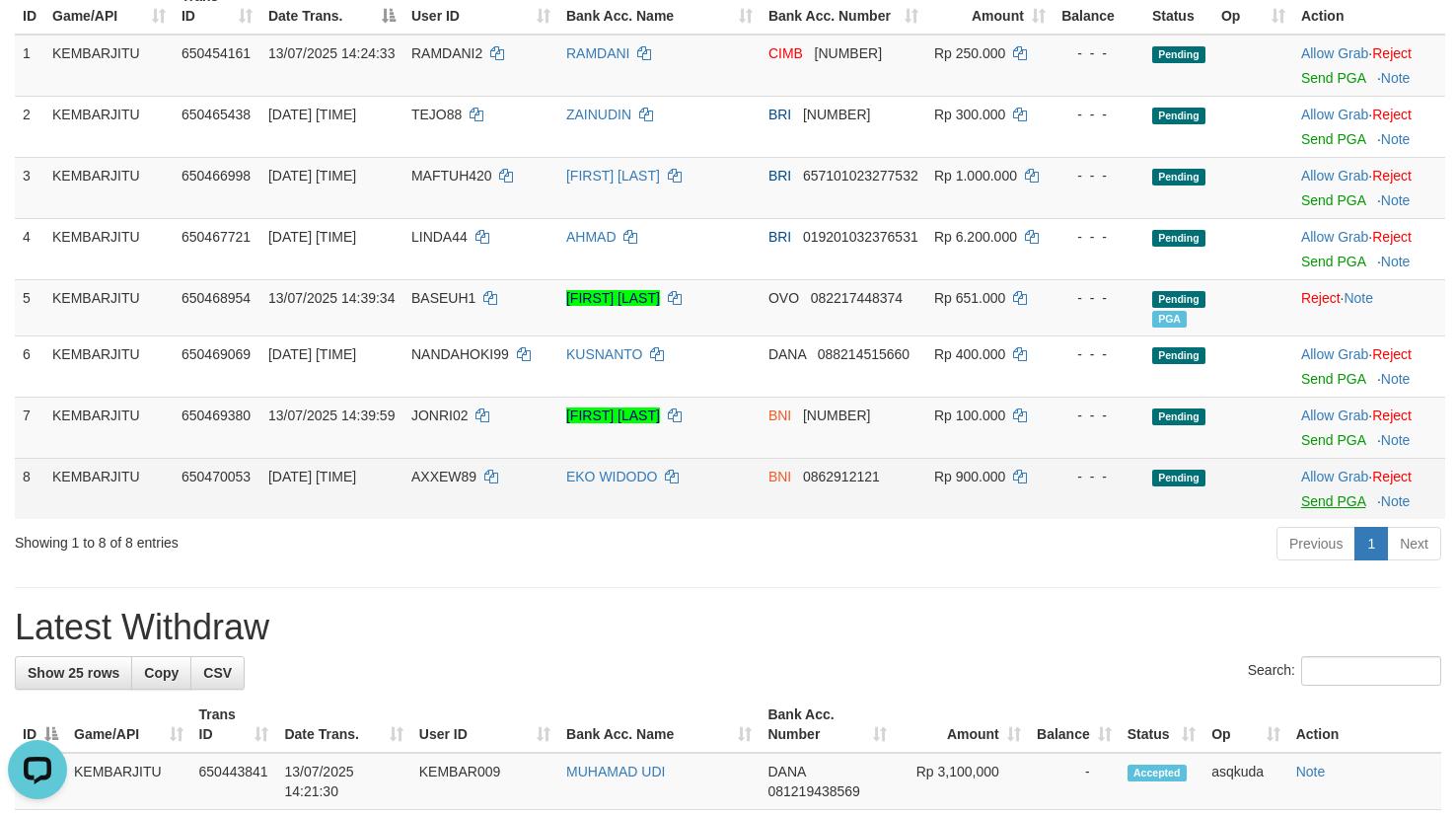 scroll, scrollTop: 290, scrollLeft: 0, axis: vertical 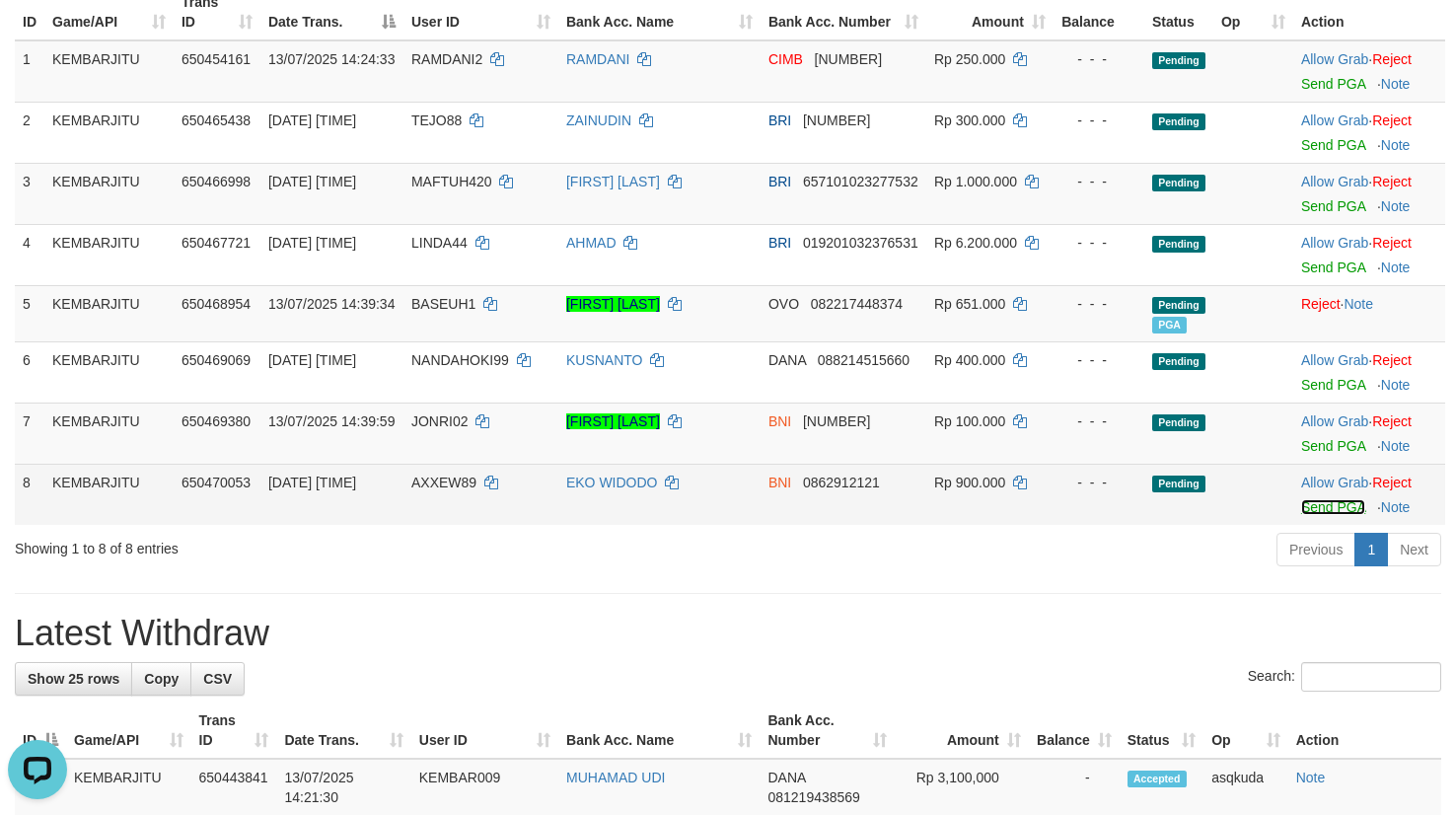 click on "Send PGA" at bounding box center [1333, 507] 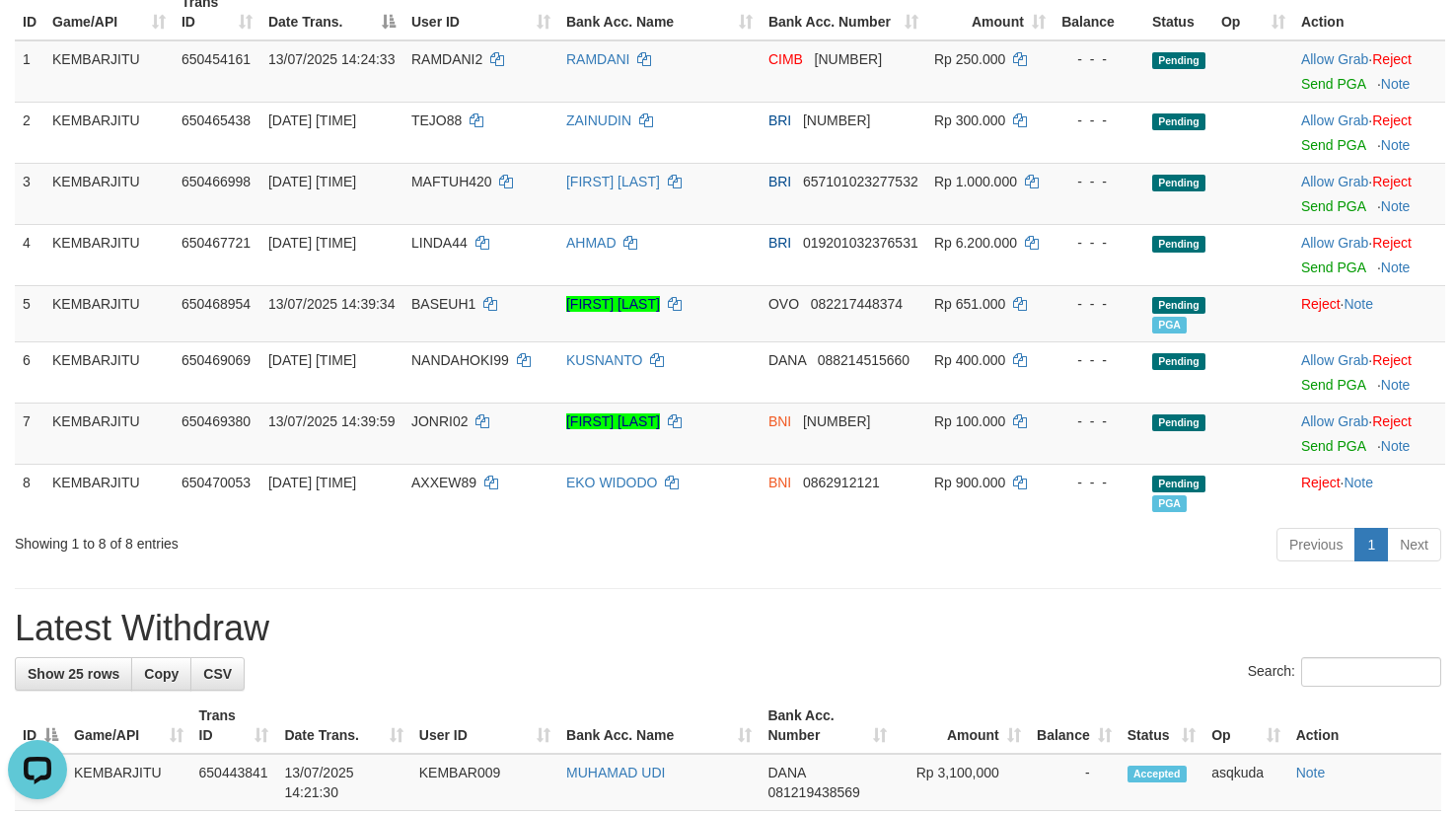 click on "**********" at bounding box center (728, 1026) 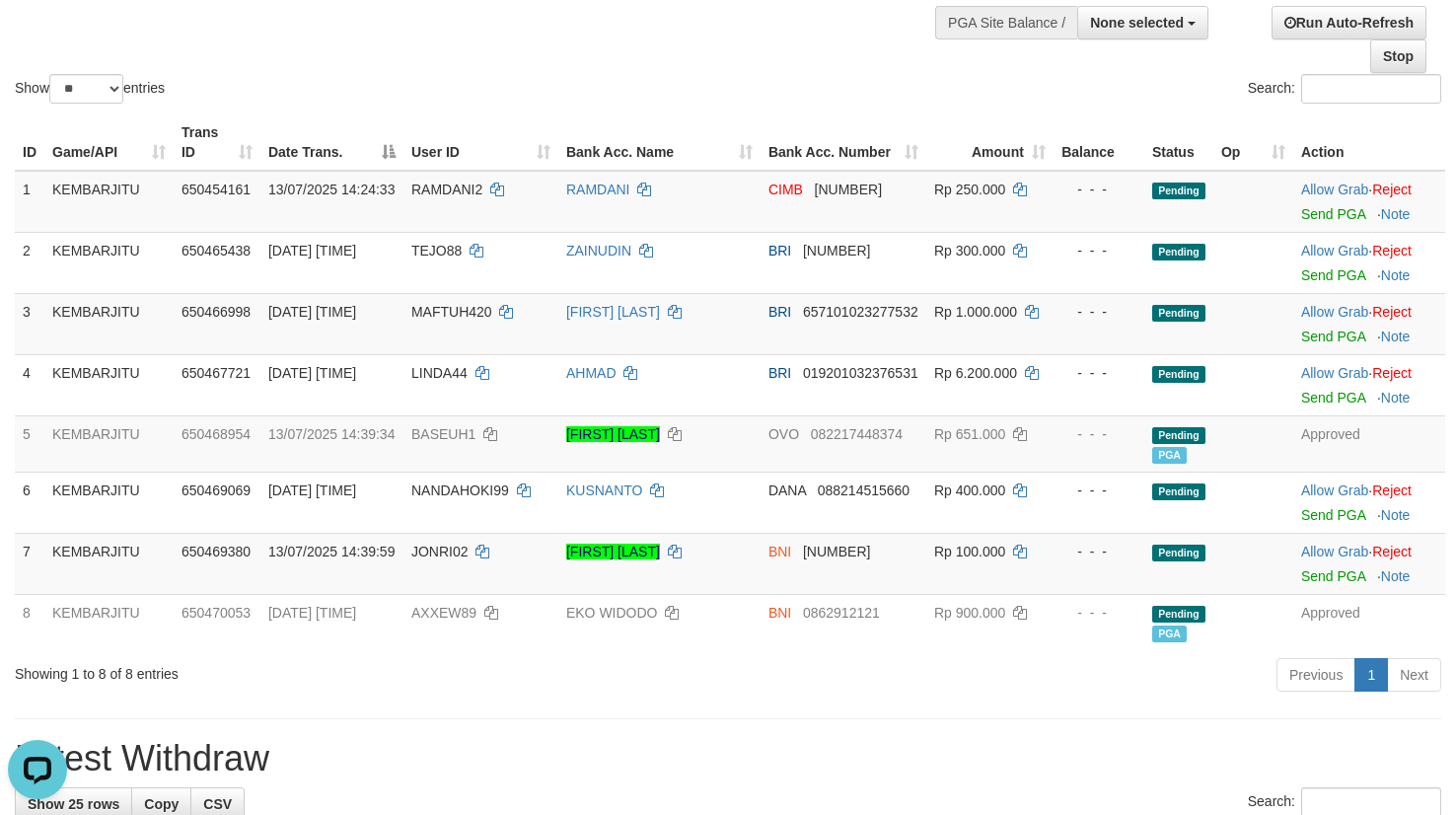 scroll, scrollTop: 0, scrollLeft: 0, axis: both 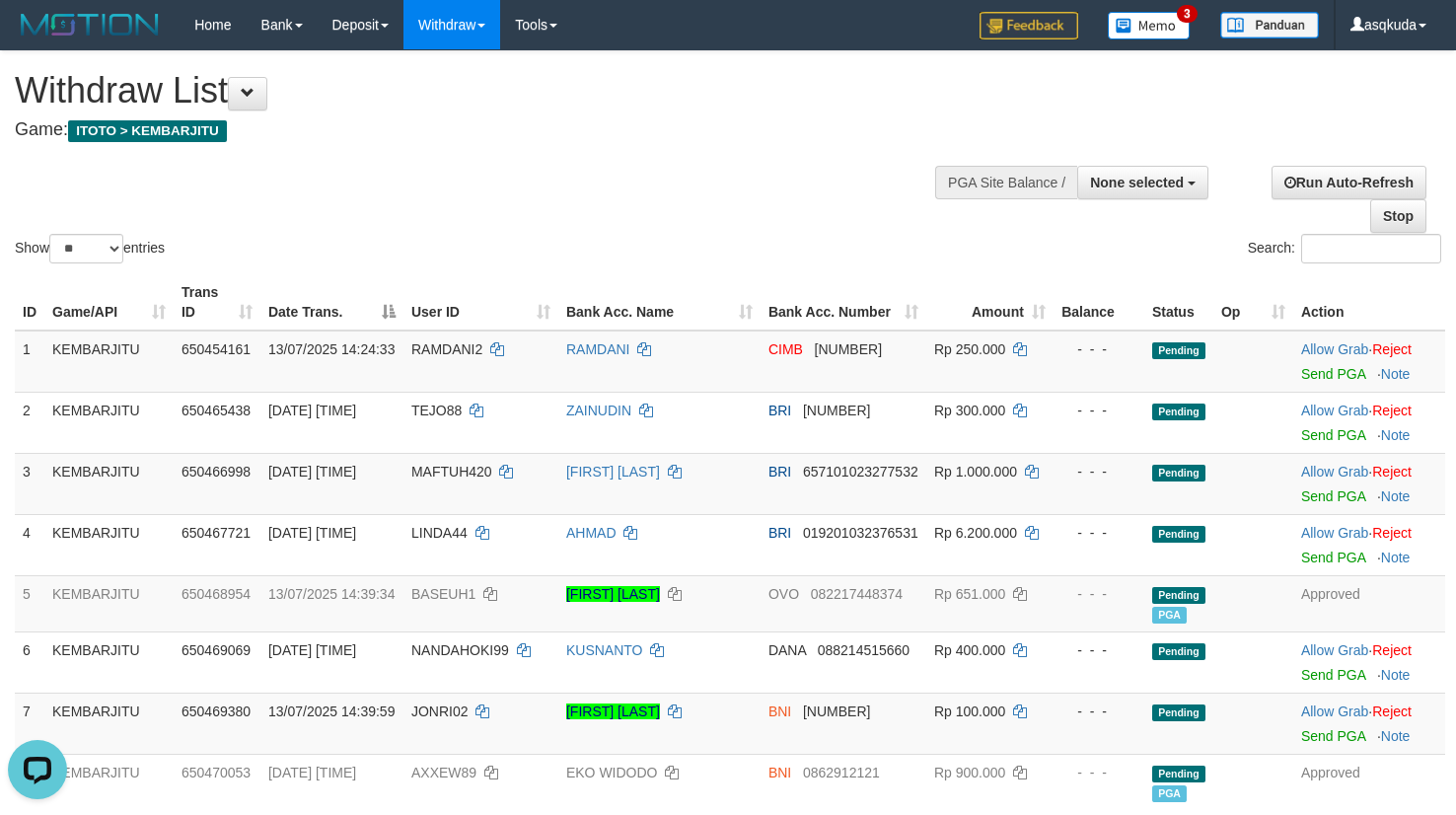 click on "Show  ** ** ** ***  entries Search:" at bounding box center (728, 159) 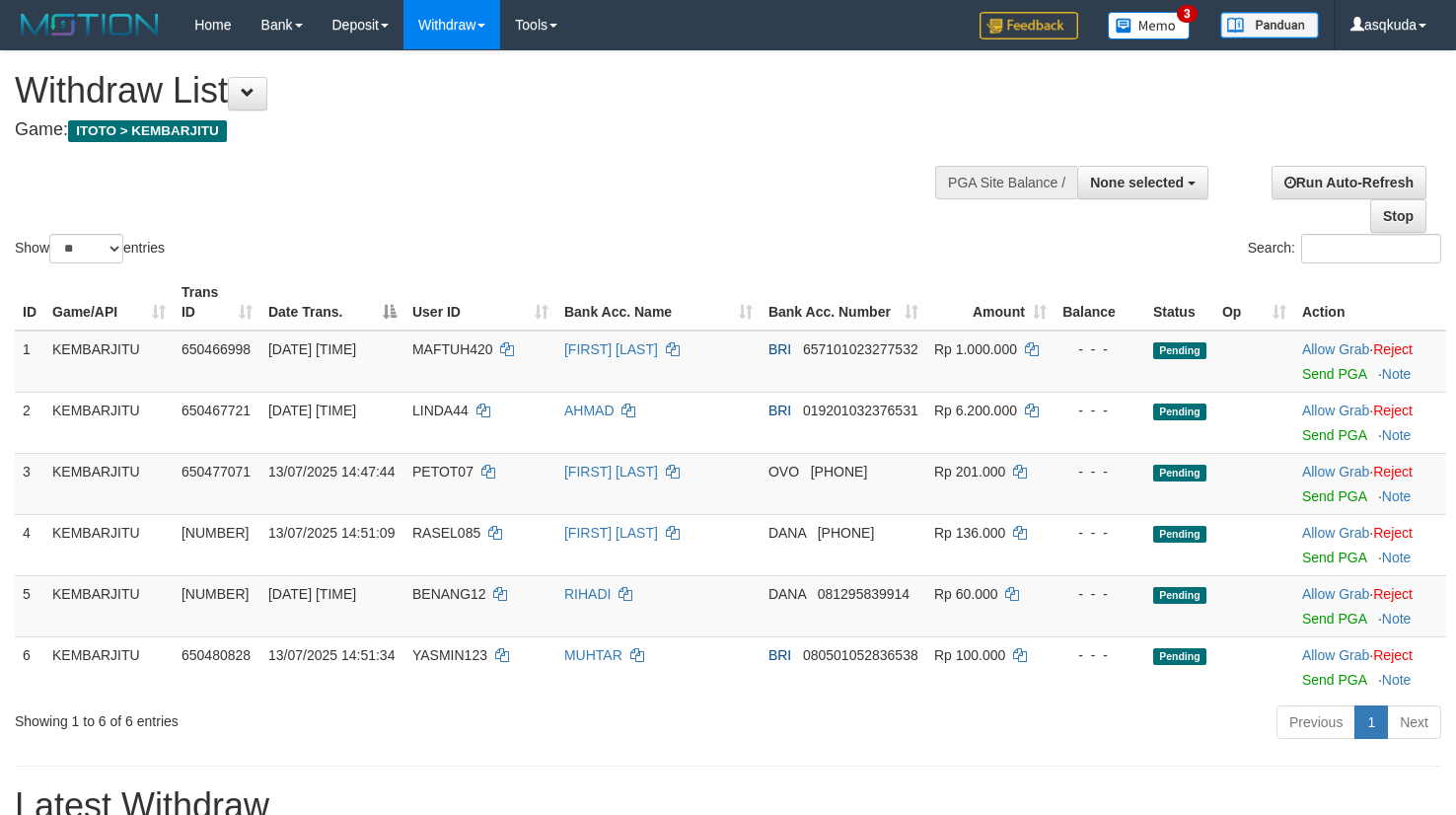 select 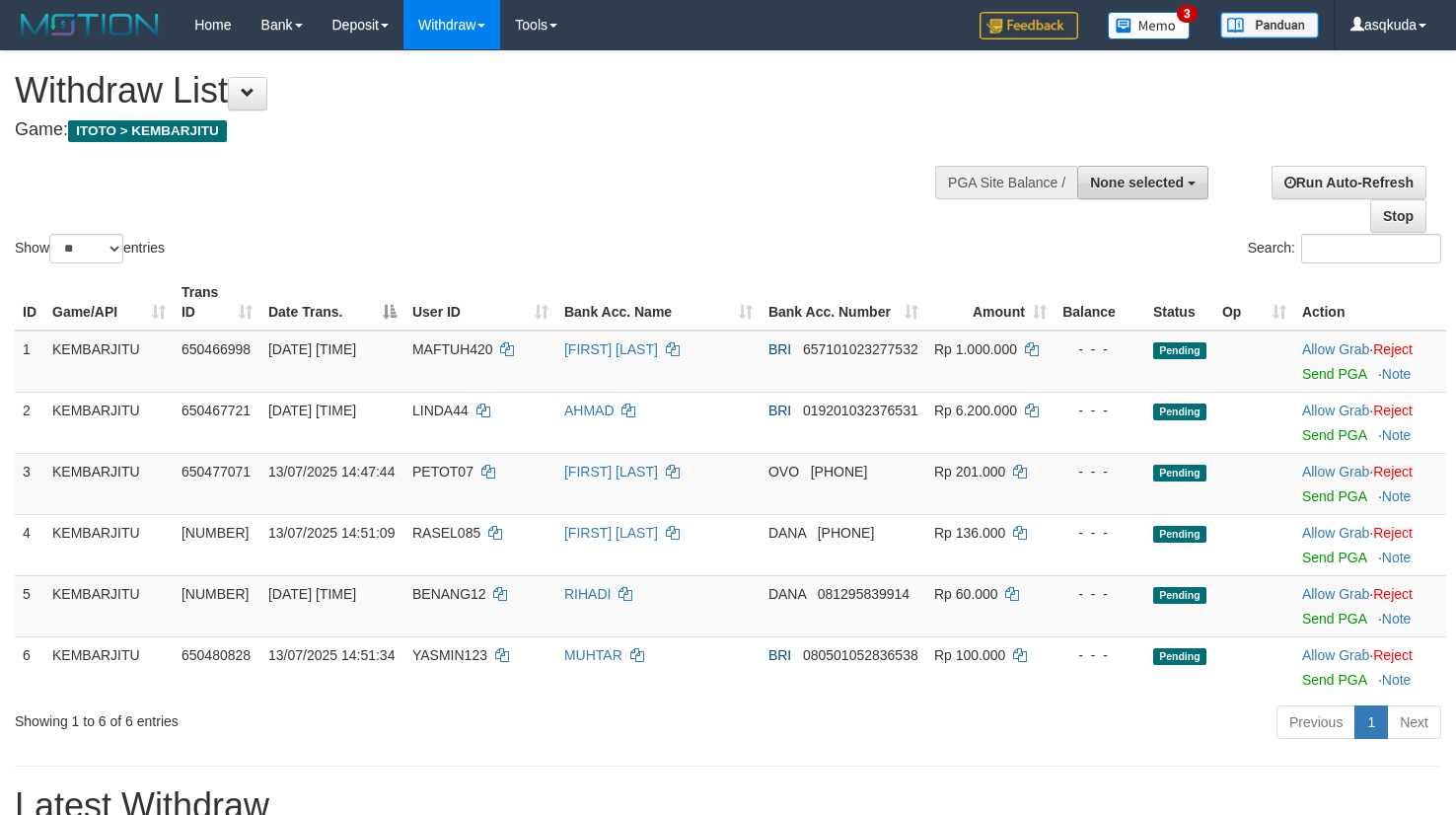 click on "None selected" at bounding box center [1136, 183] 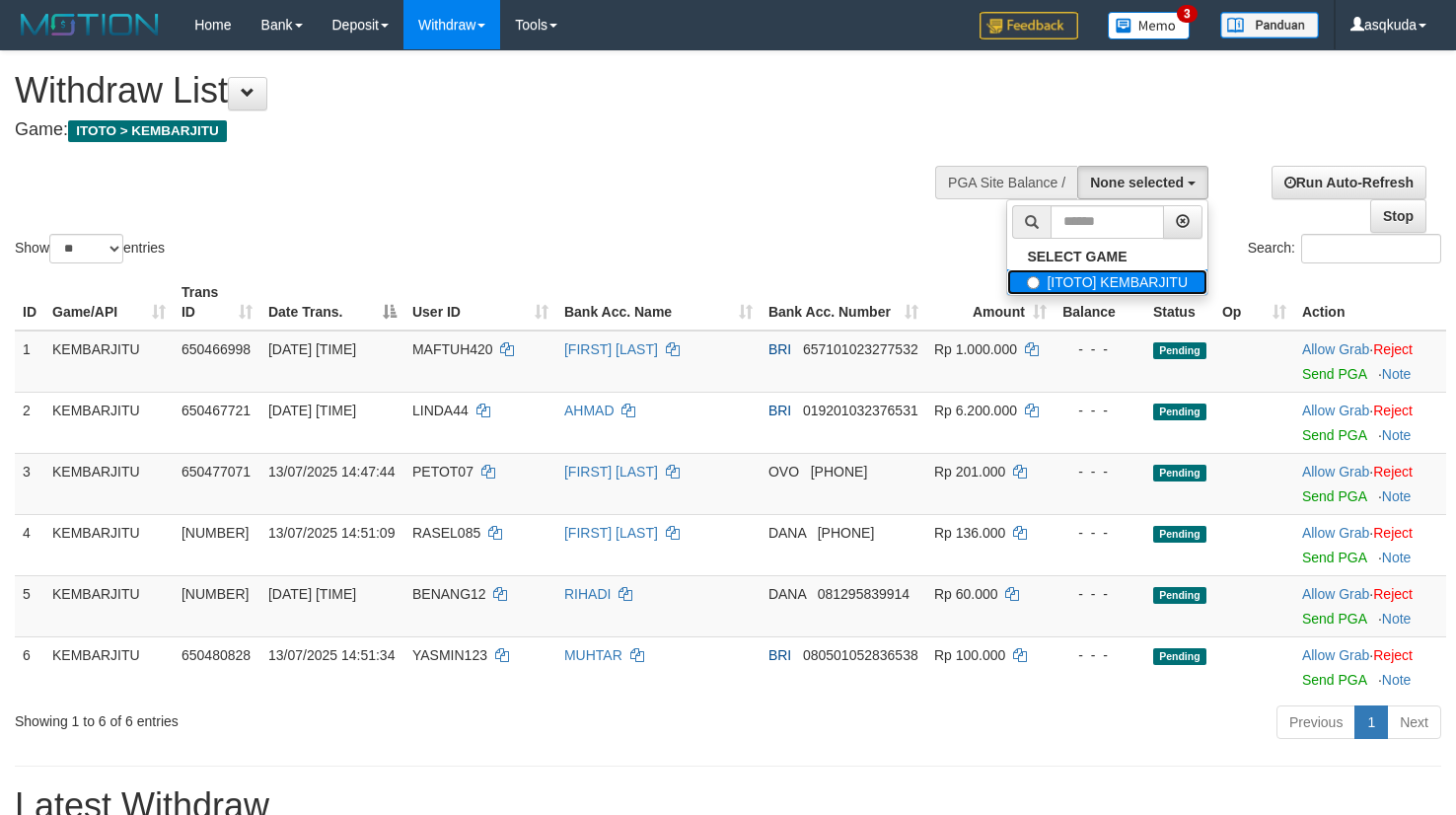 click on "[ITOTO] KEMBARJITU" at bounding box center [1107, 282] 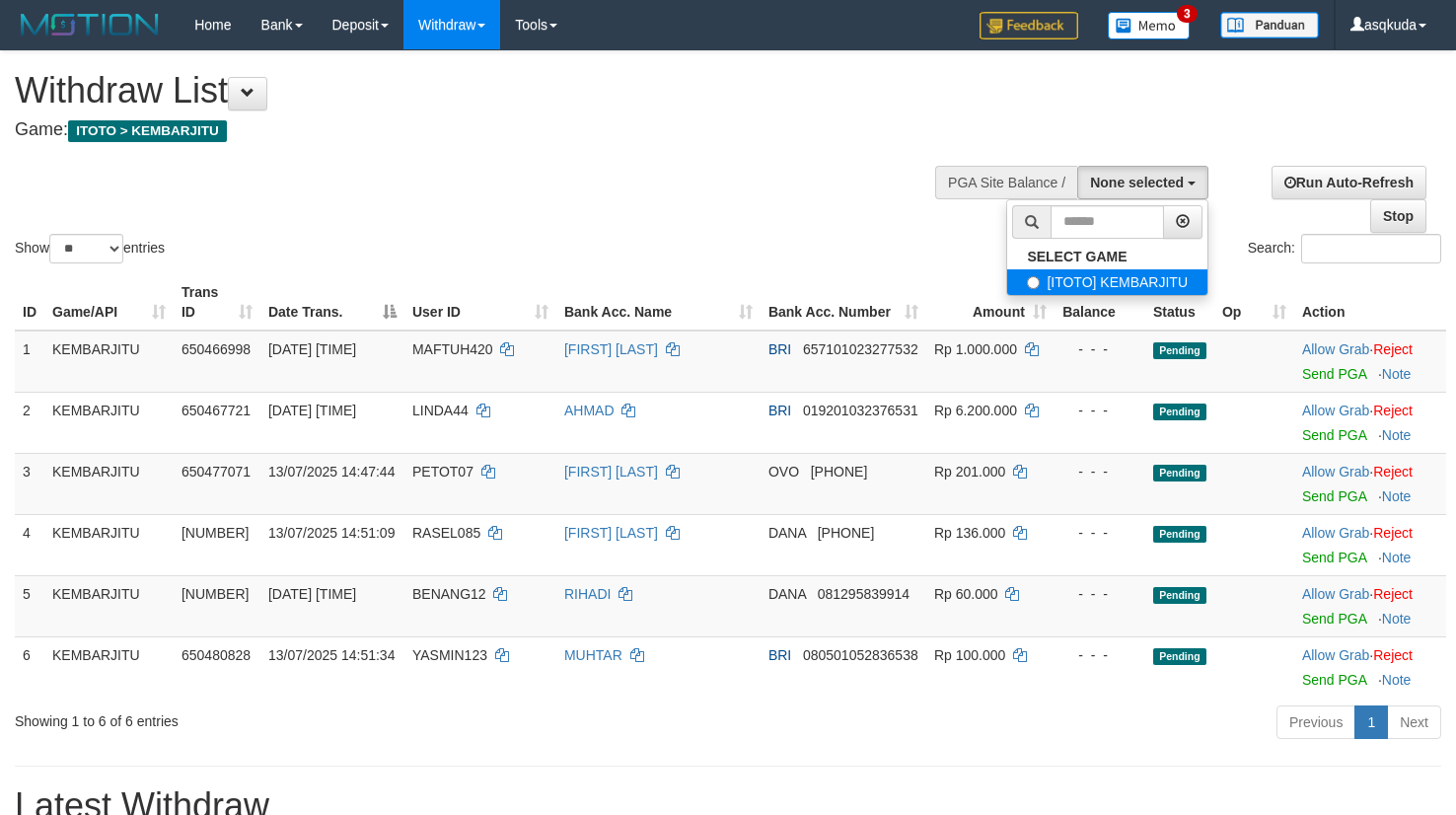 select on "***" 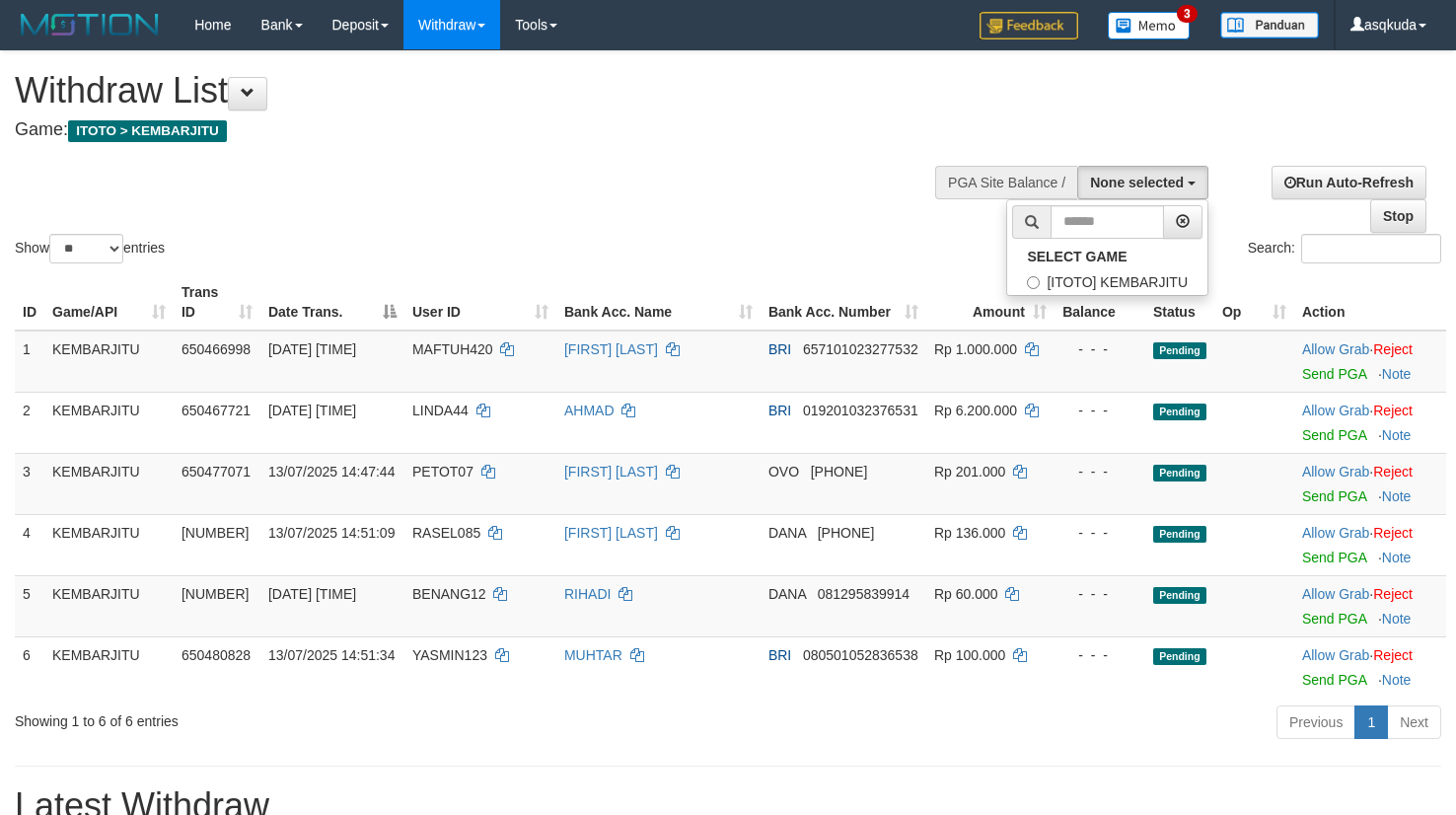 scroll, scrollTop: 18, scrollLeft: 0, axis: vertical 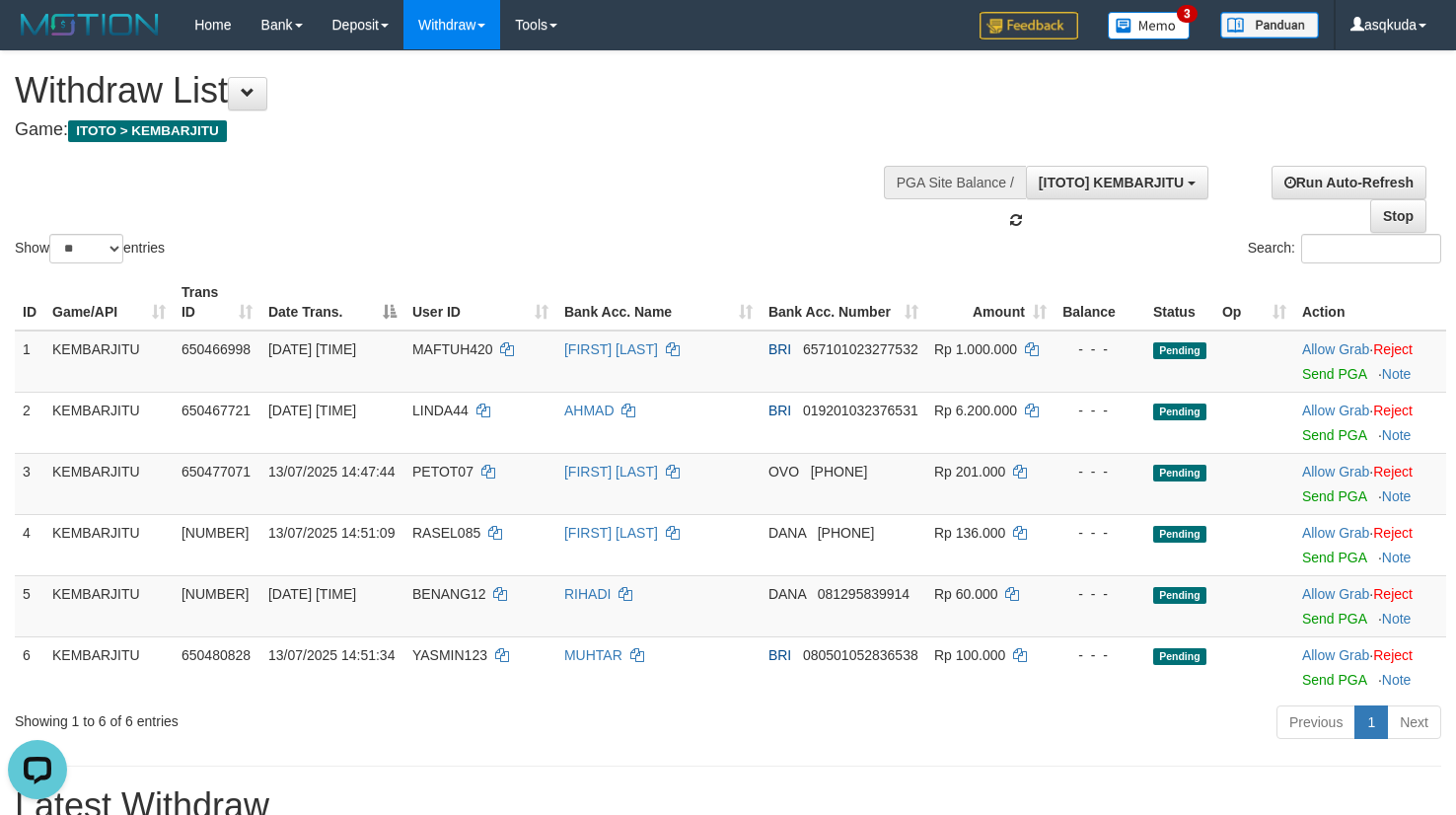 click on "Withdraw List
Game:   ITOTO > KEMBARJITU" at bounding box center (482, 105) 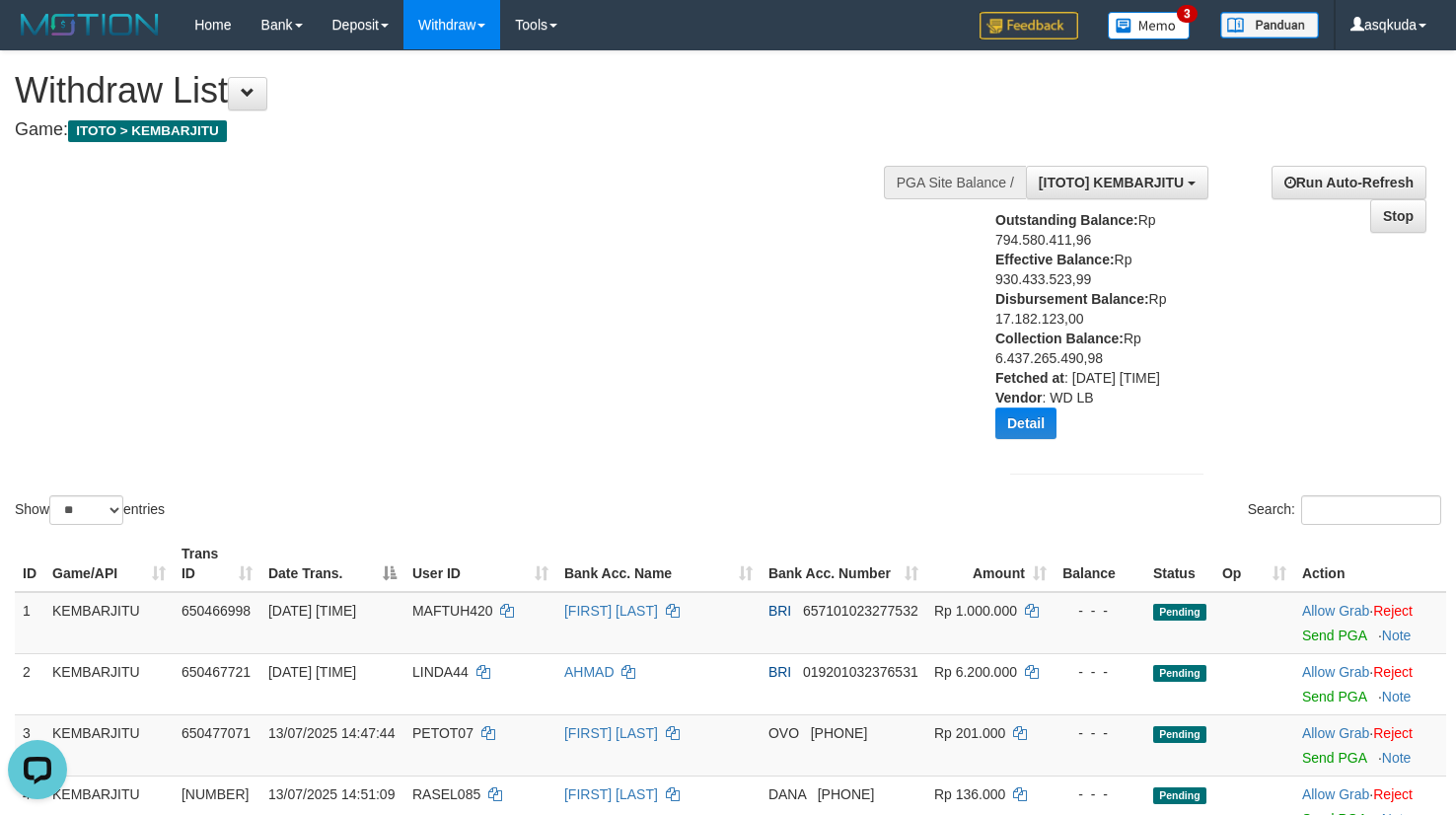 scroll, scrollTop: 148, scrollLeft: 0, axis: vertical 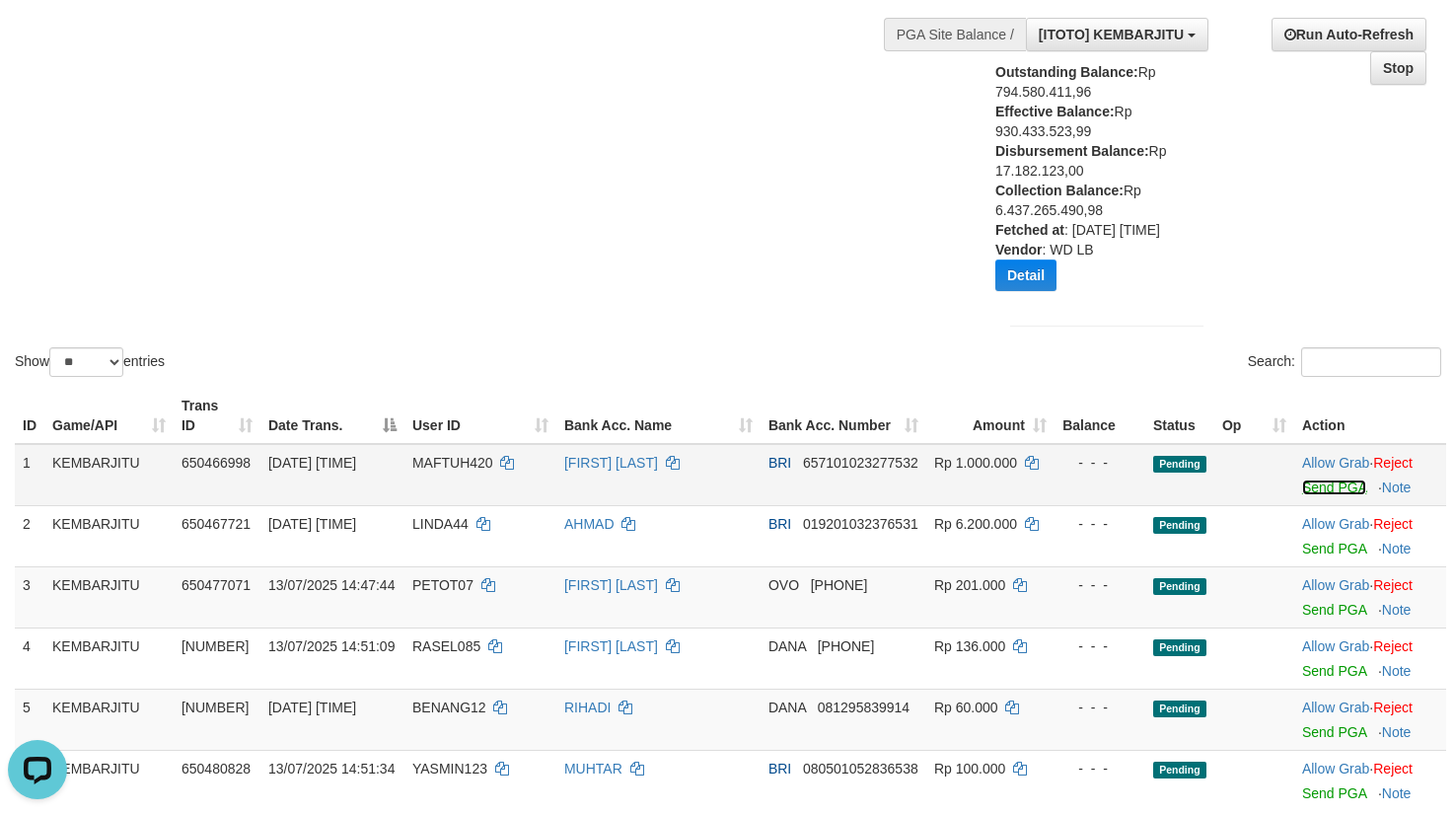 click on "Send PGA" at bounding box center [1334, 487] 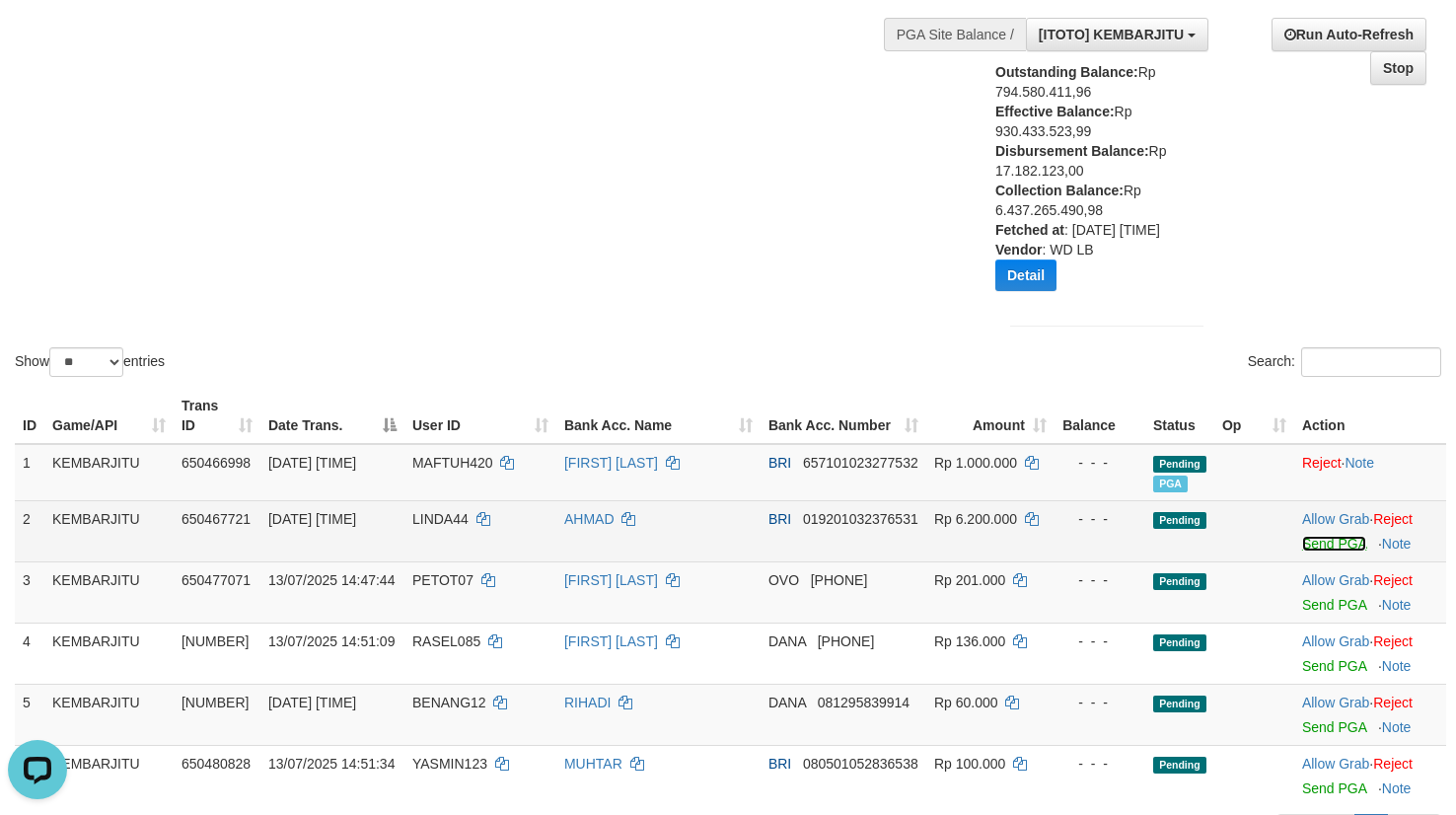 click on "Send PGA" at bounding box center [1334, 544] 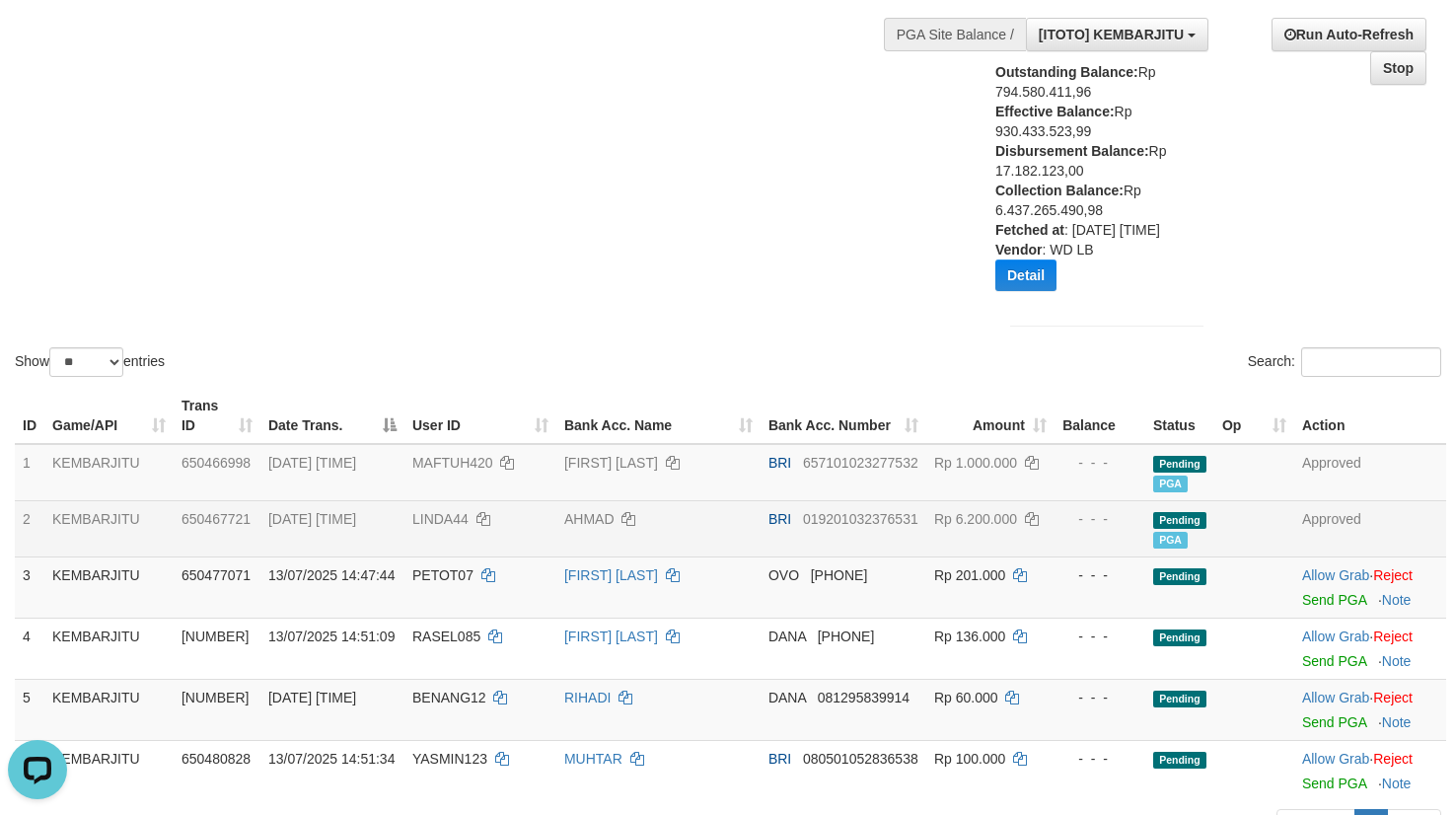 drag, startPoint x: 439, startPoint y: 231, endPoint x: 457, endPoint y: 231, distance: 18 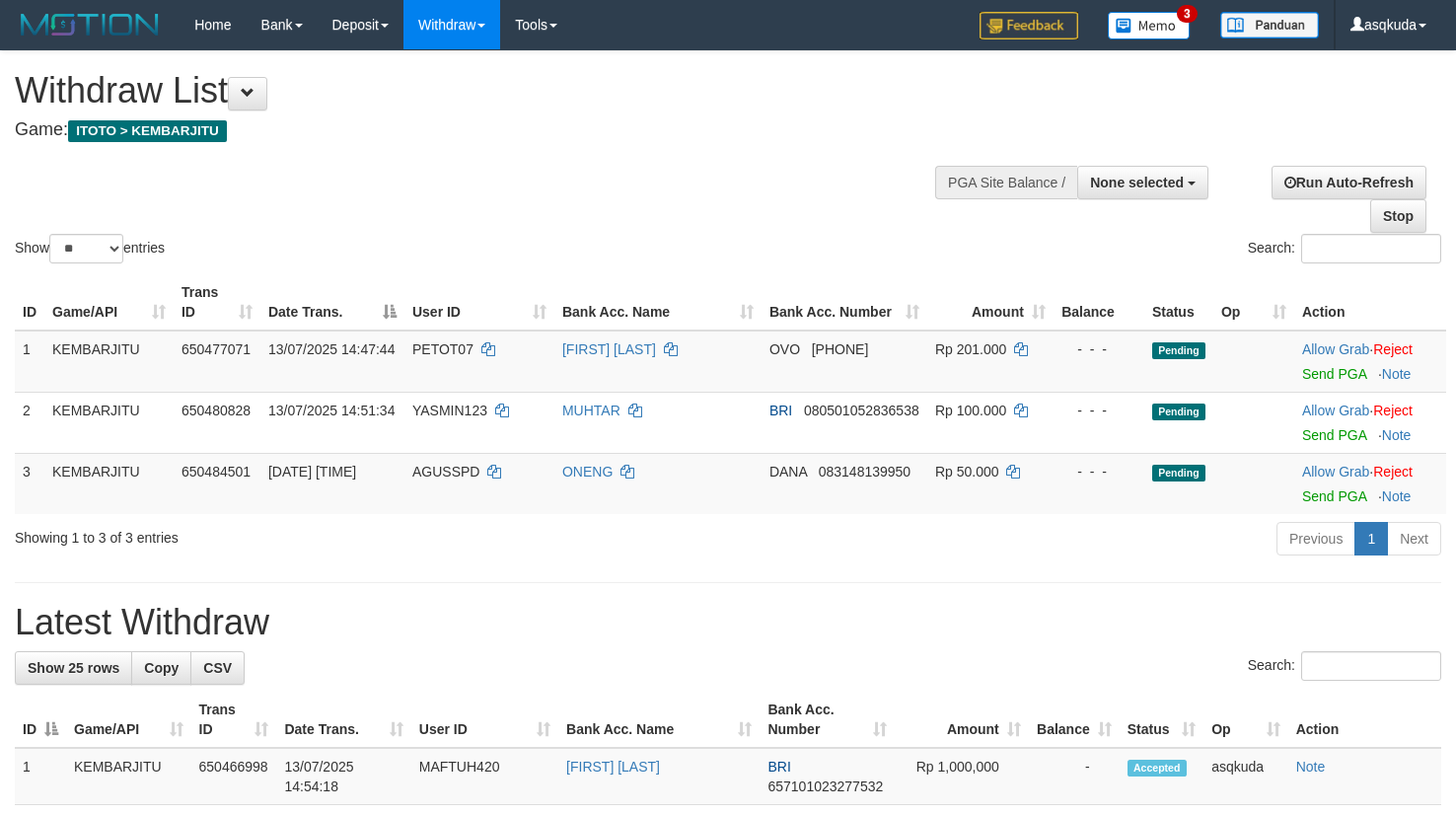 select 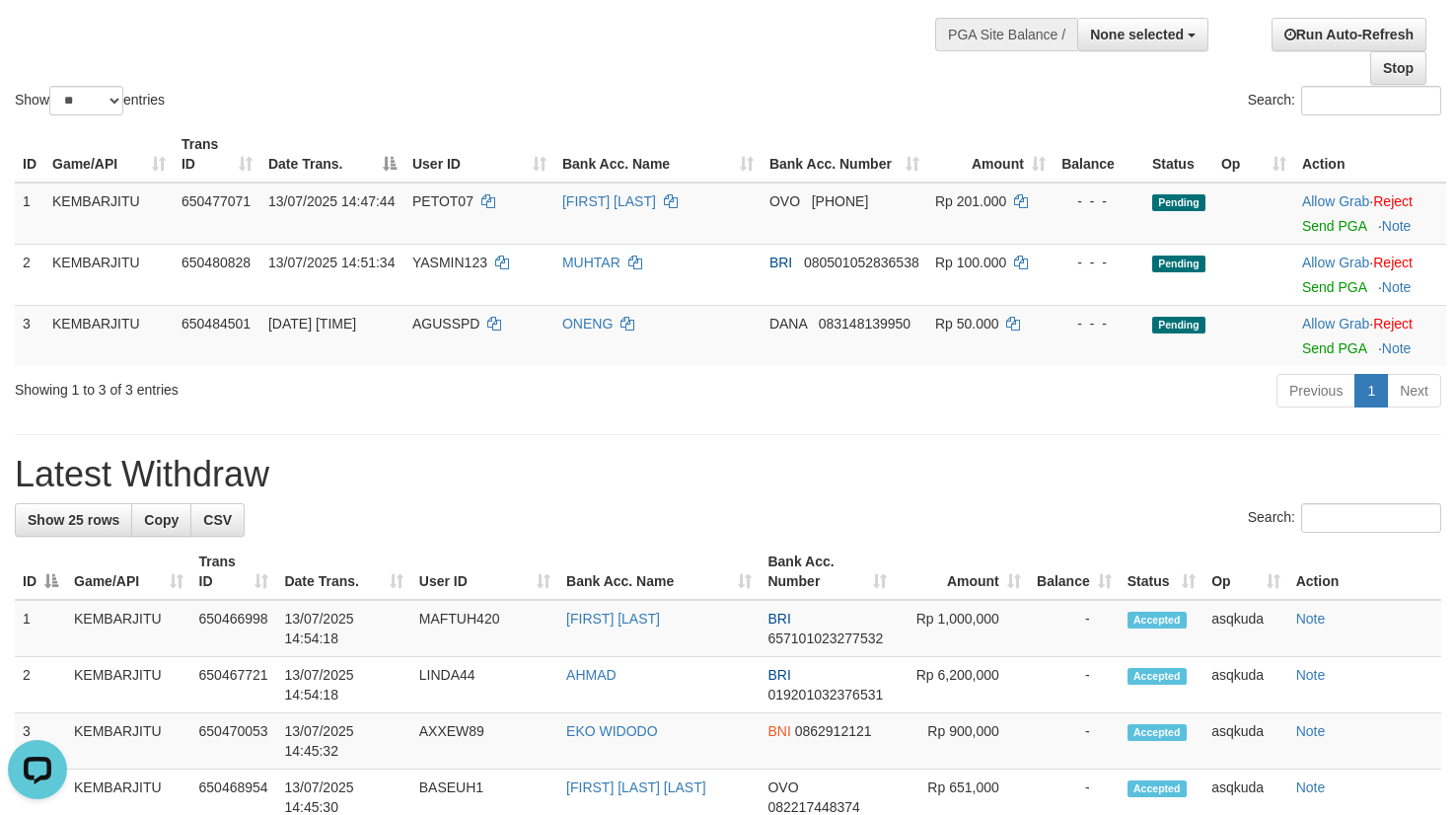 scroll, scrollTop: 0, scrollLeft: 0, axis: both 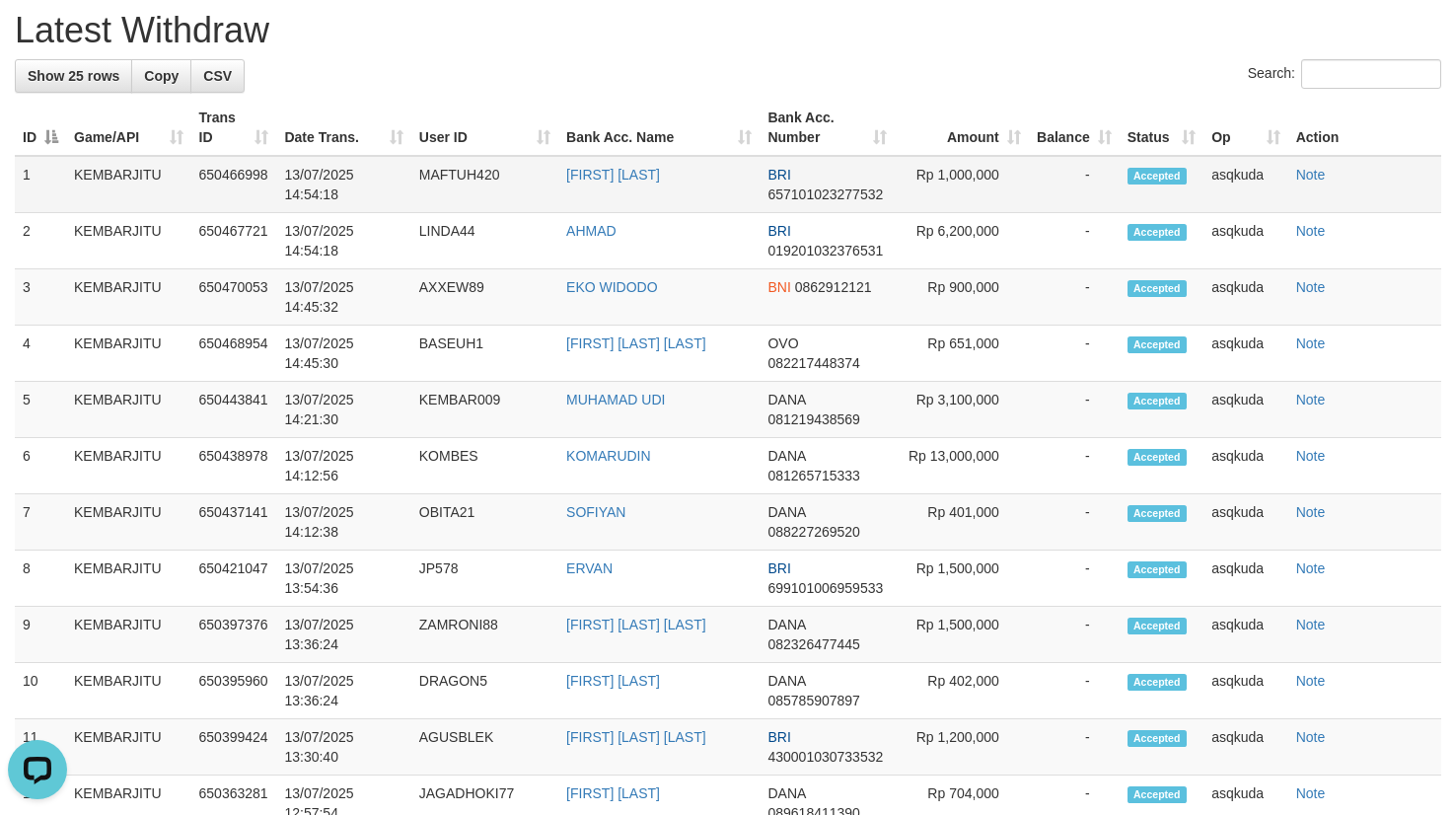 click on "13/07/2025 14:54:18" at bounding box center (343, 185) 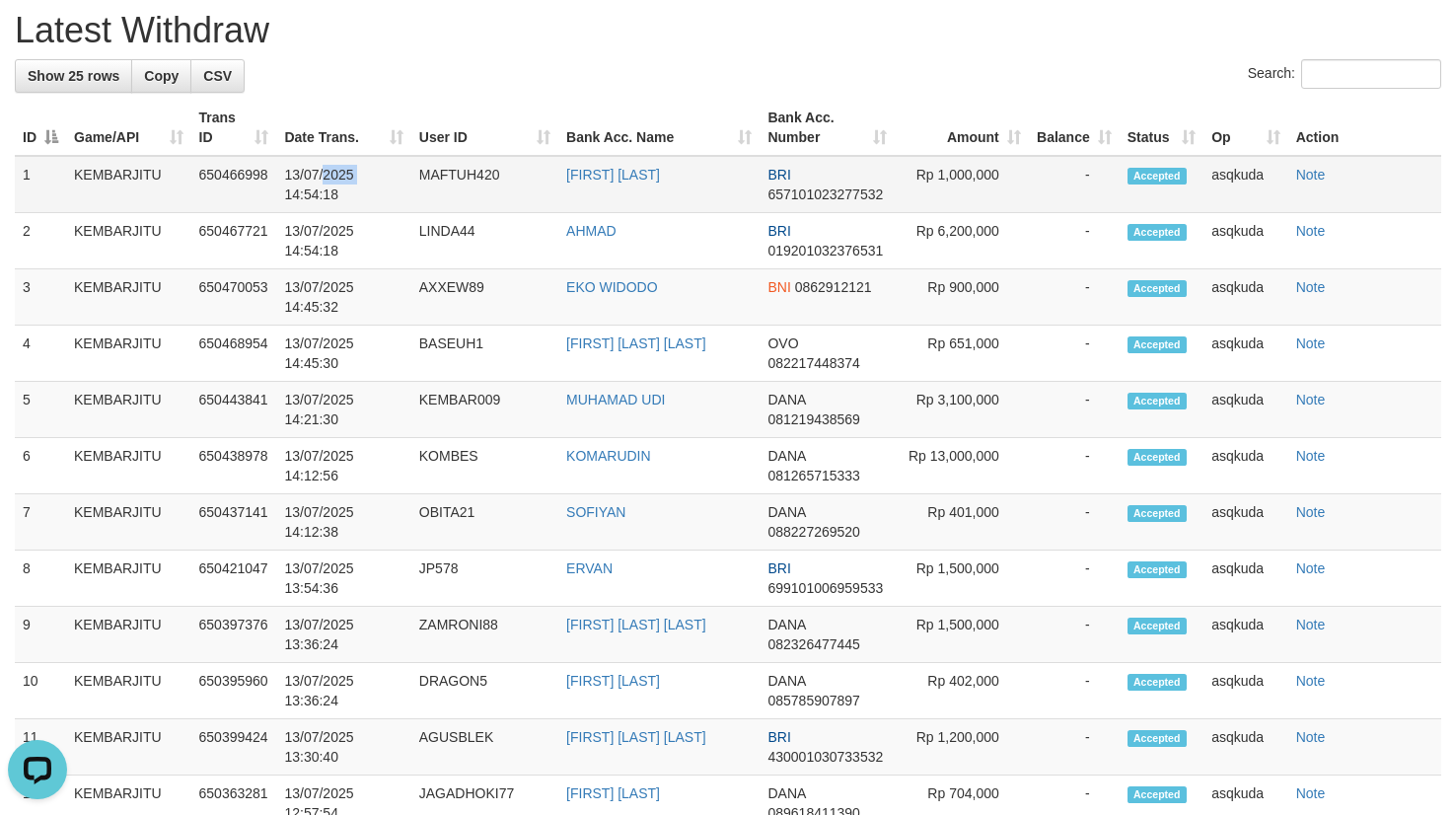 click on "13/07/2025 14:54:18" at bounding box center (343, 185) 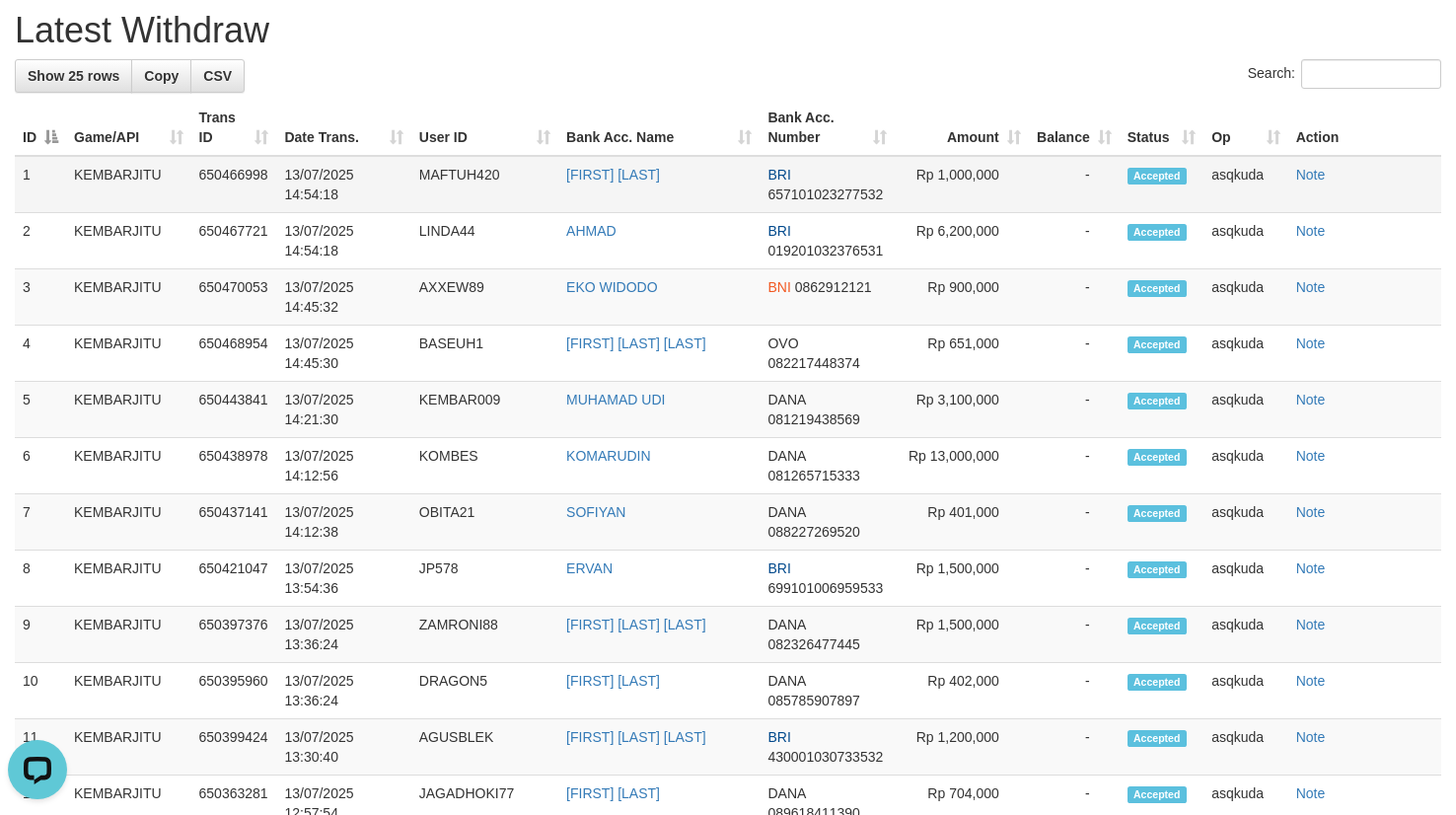 click on "MAFTUH420" at bounding box center [484, 185] 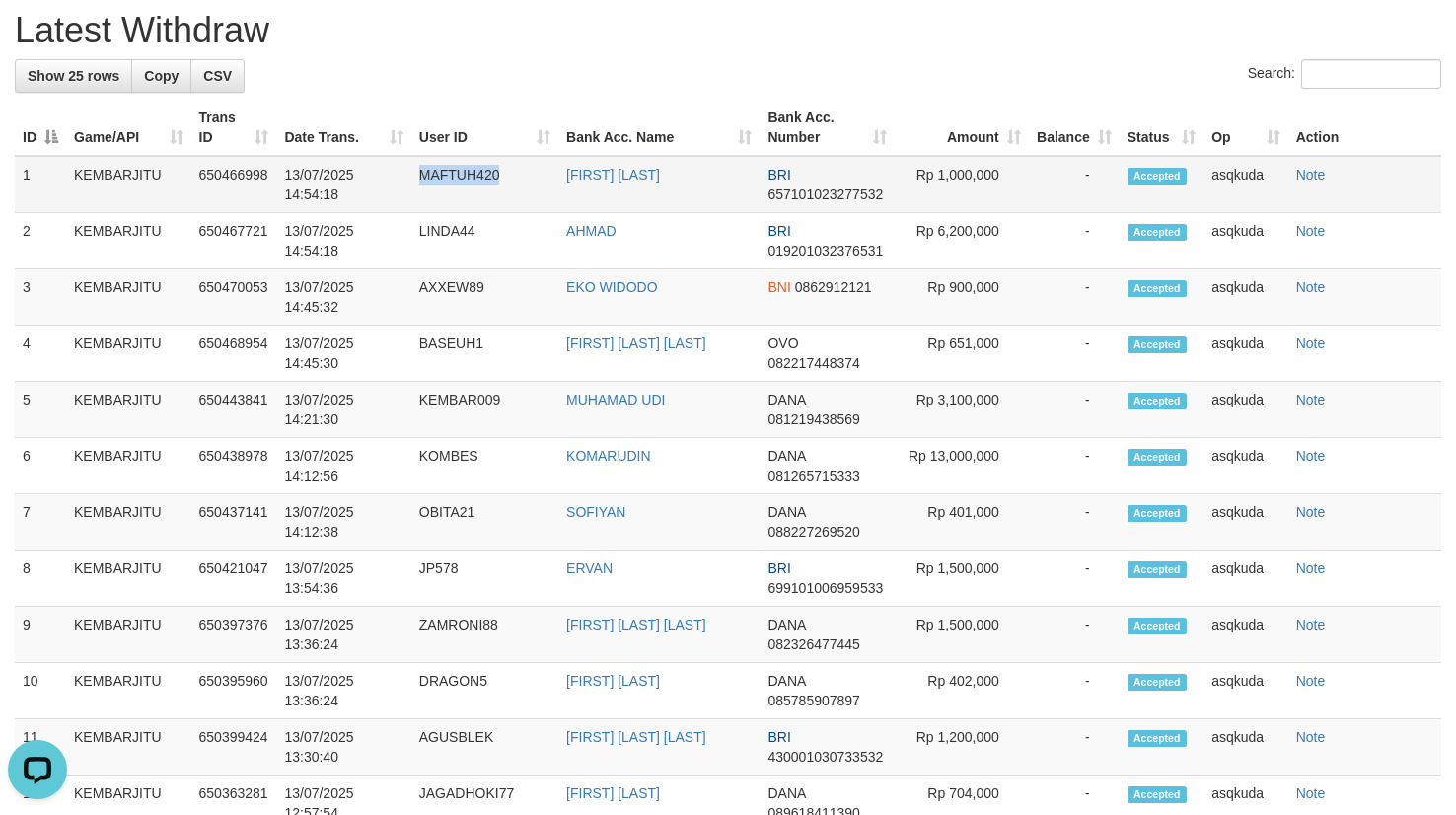 click on "MAFTUH420" at bounding box center [484, 185] 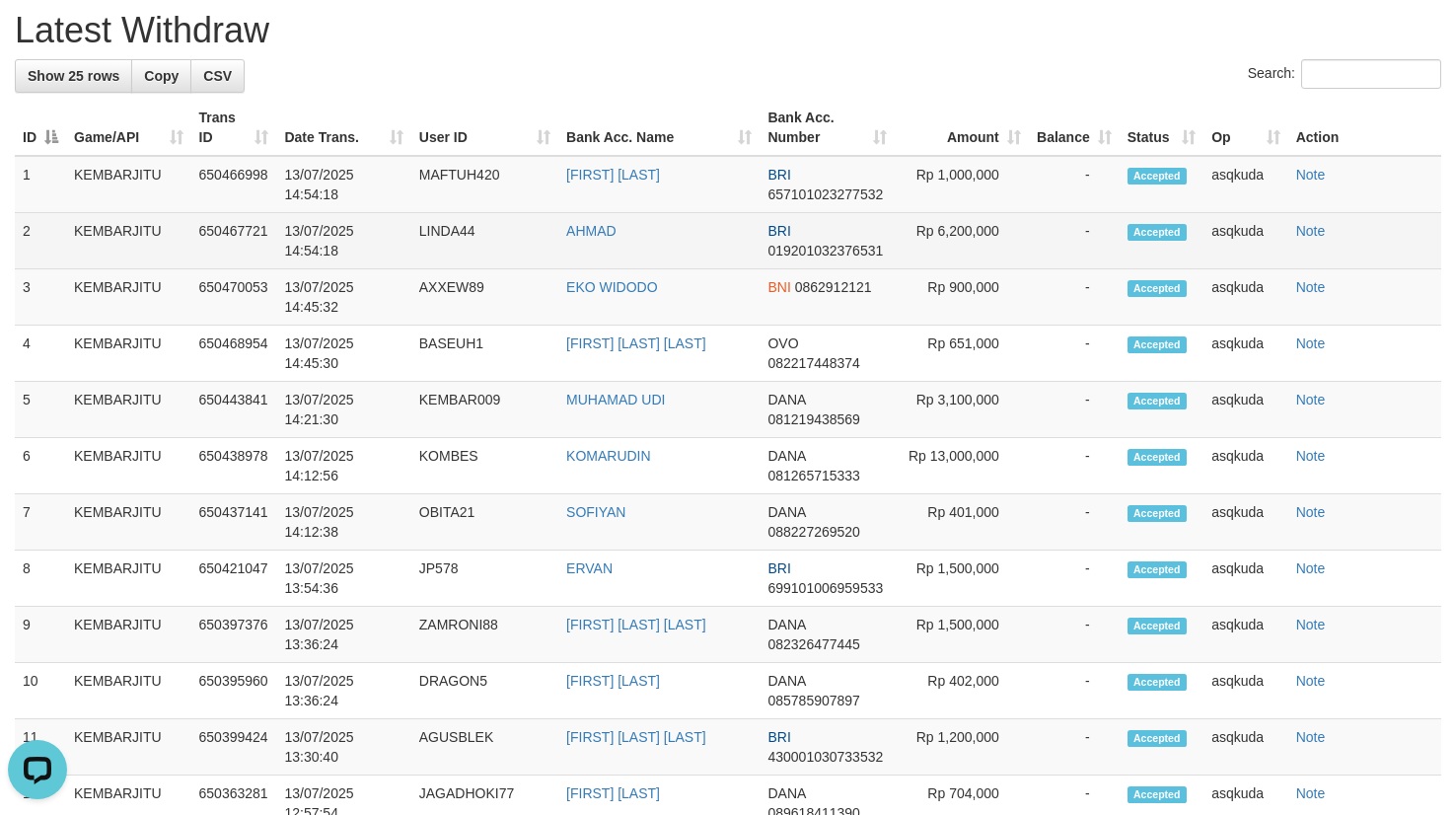 click on "LINDA44" at bounding box center (484, 241) 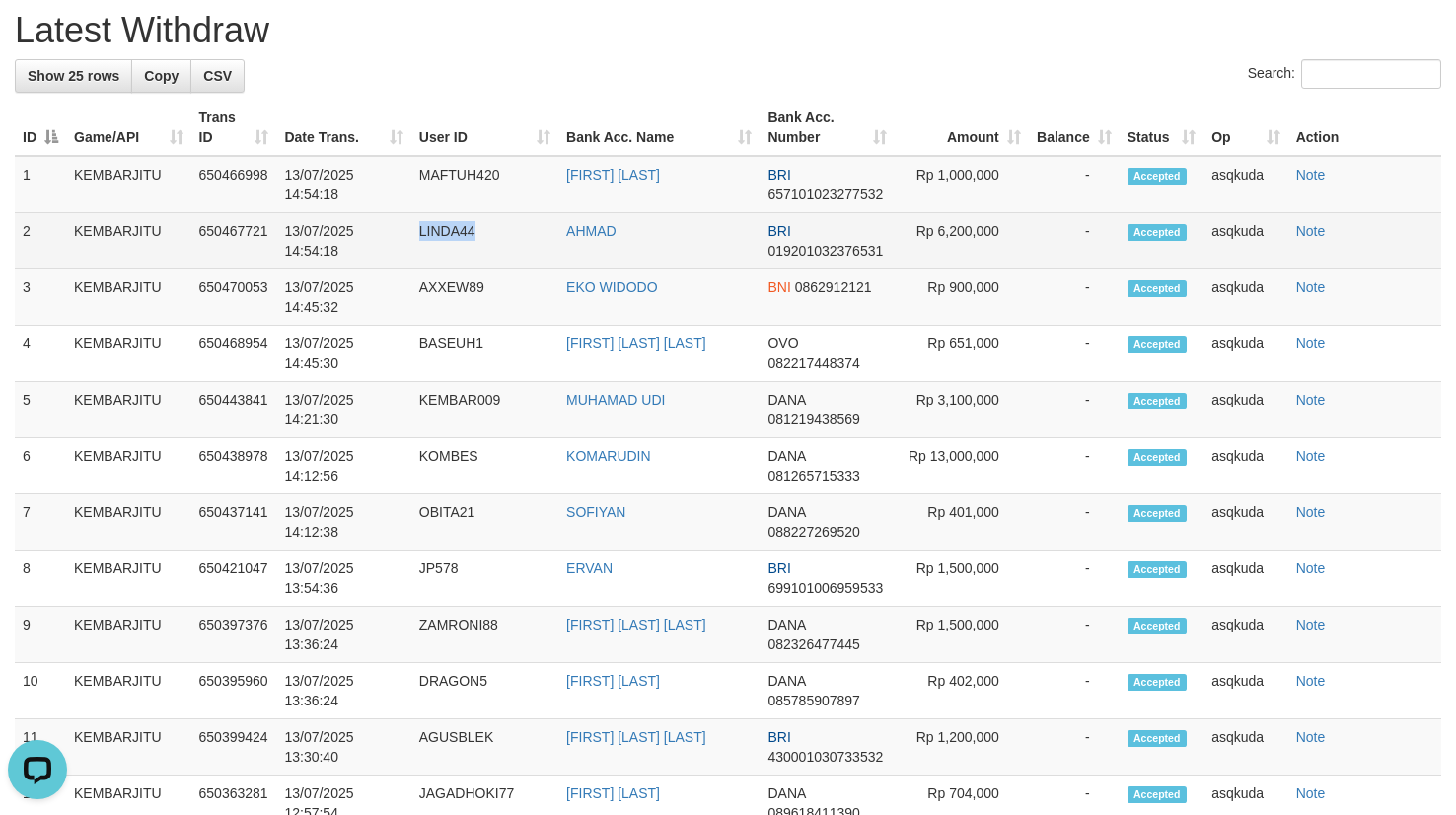 copy on "LINDA44" 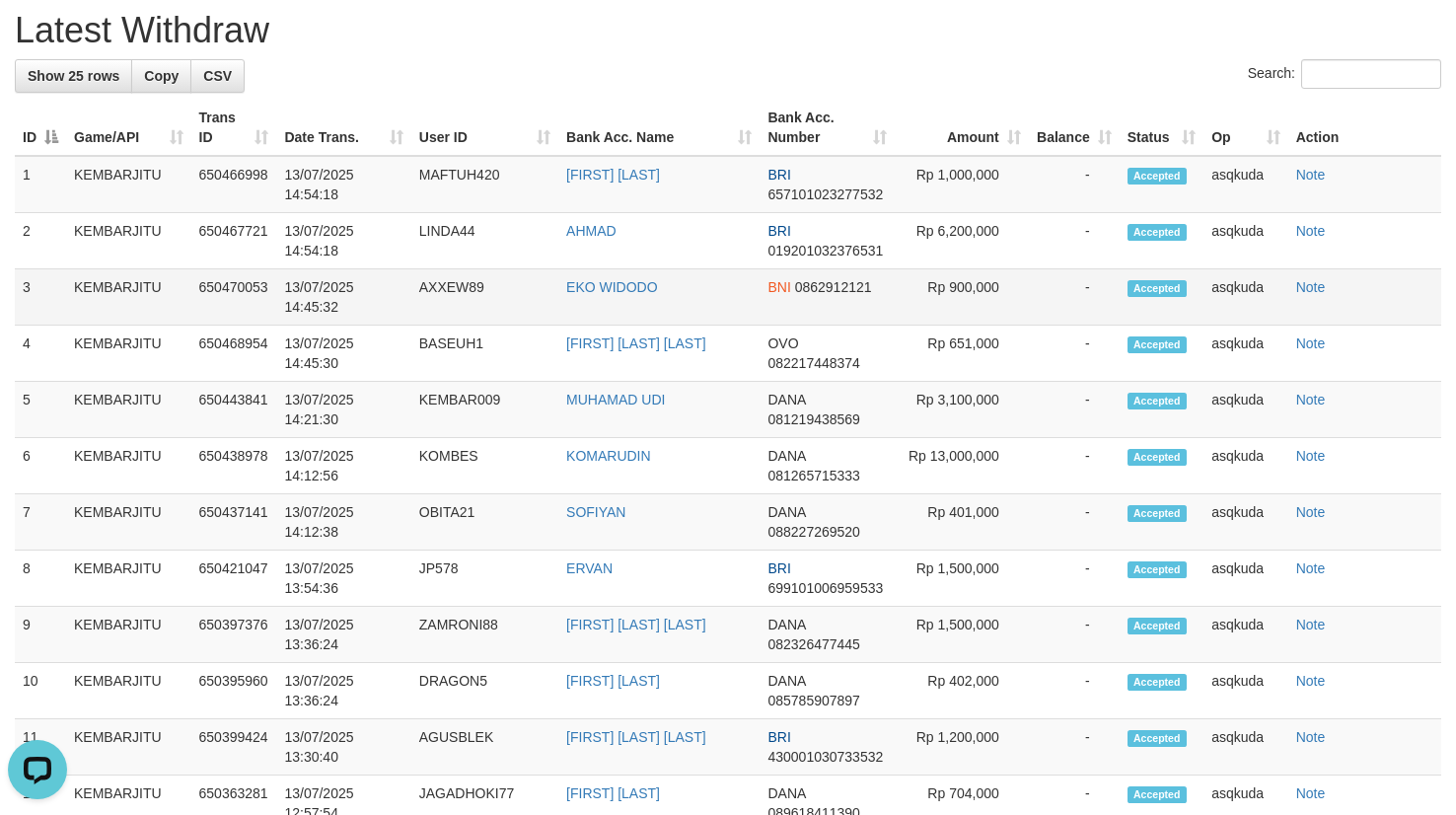 click on "AXXEW89" at bounding box center (484, 297) 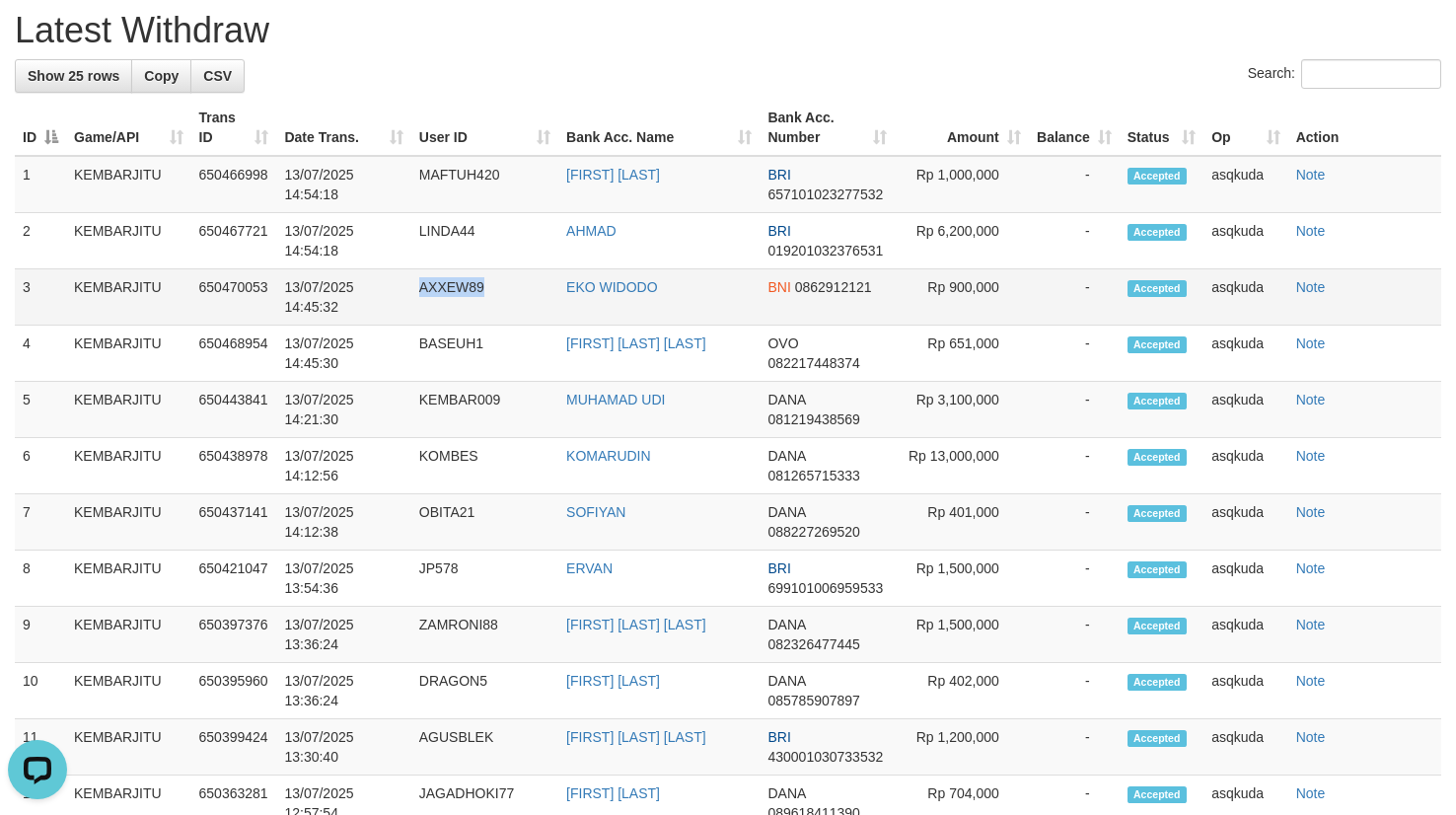 copy on "AXXEW89" 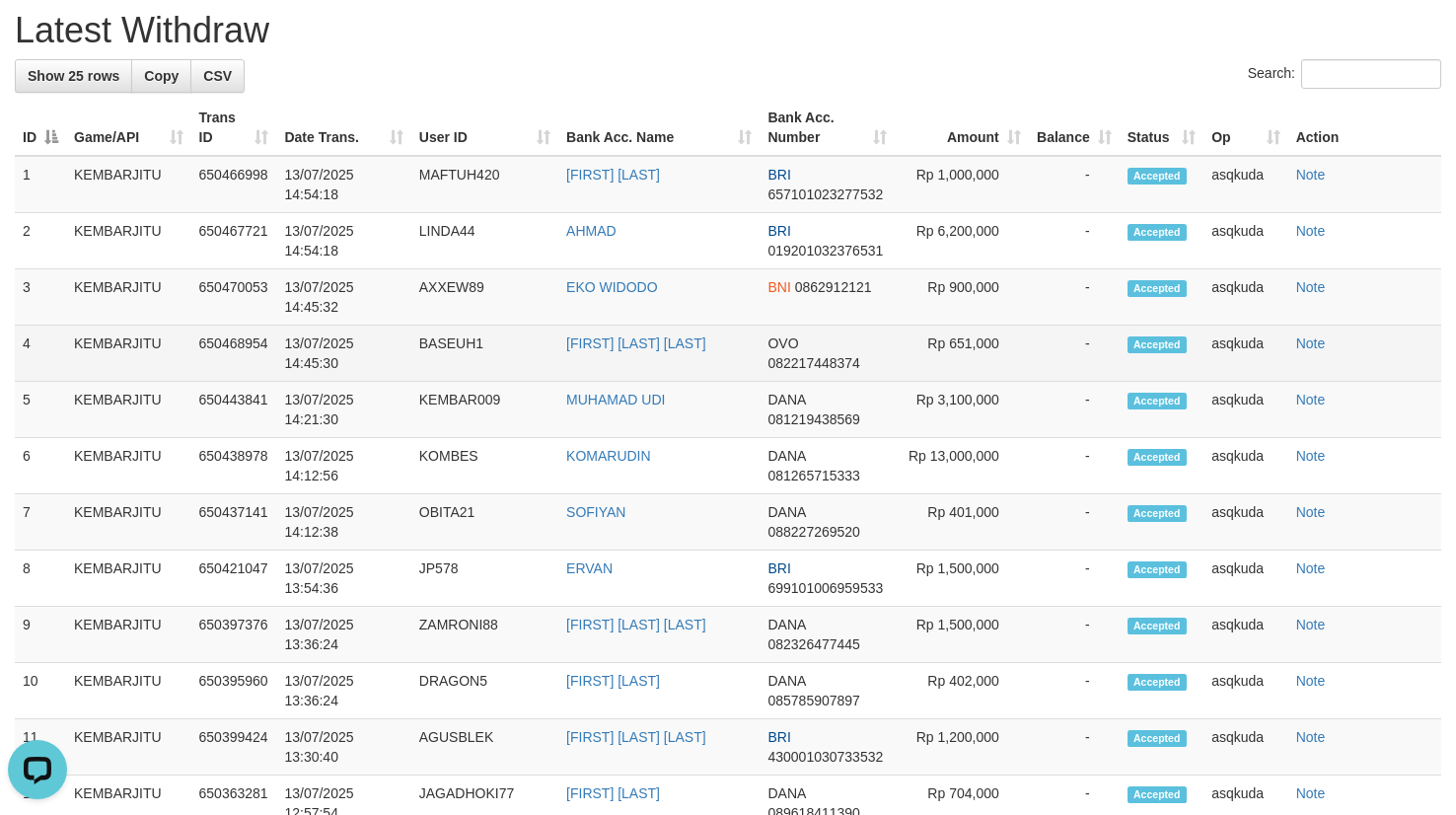 click on "BASEUH1" at bounding box center (484, 353) 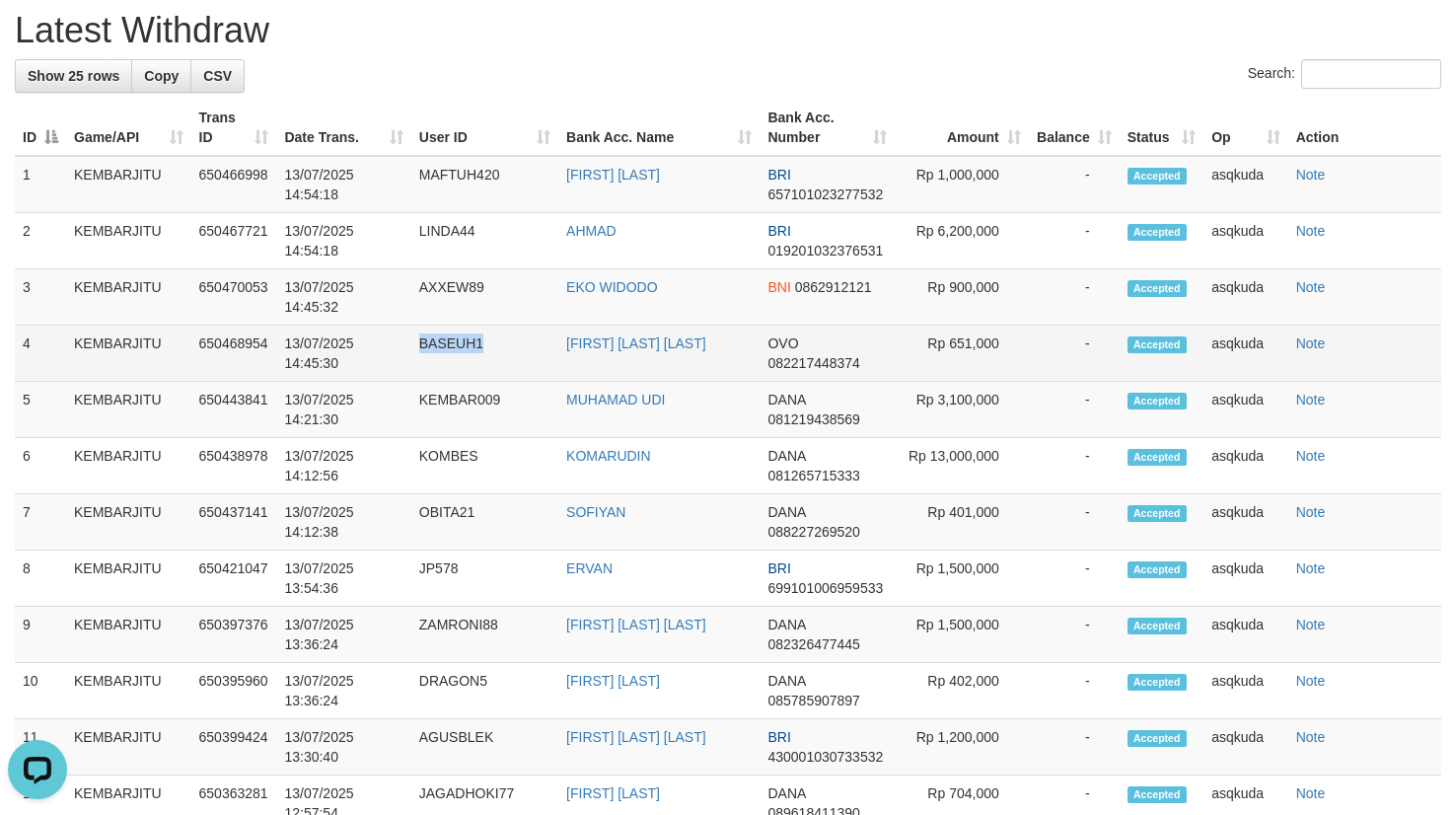 copy on "BASEUH1" 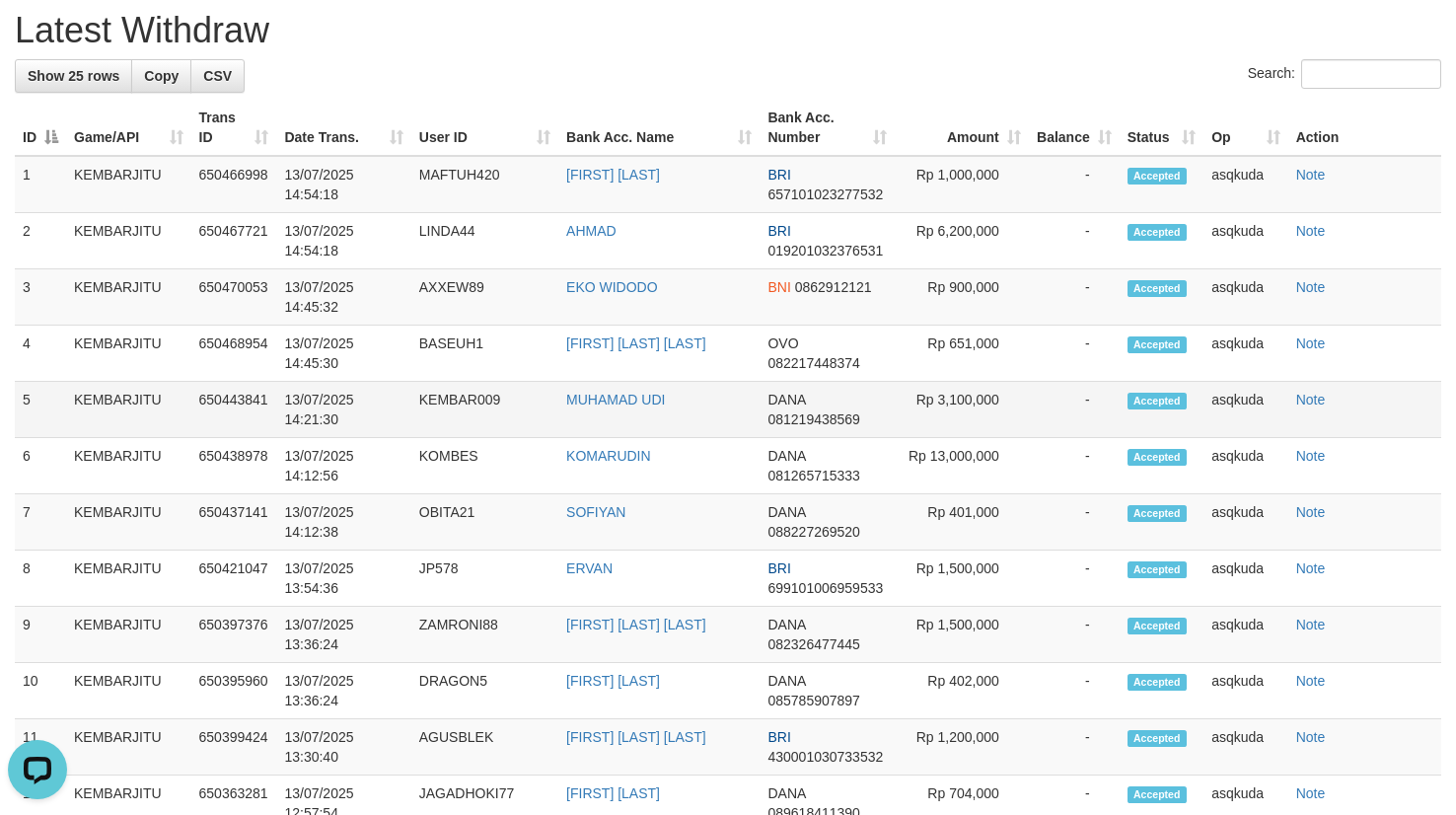 click on "KEMBAR009" at bounding box center (484, 409) 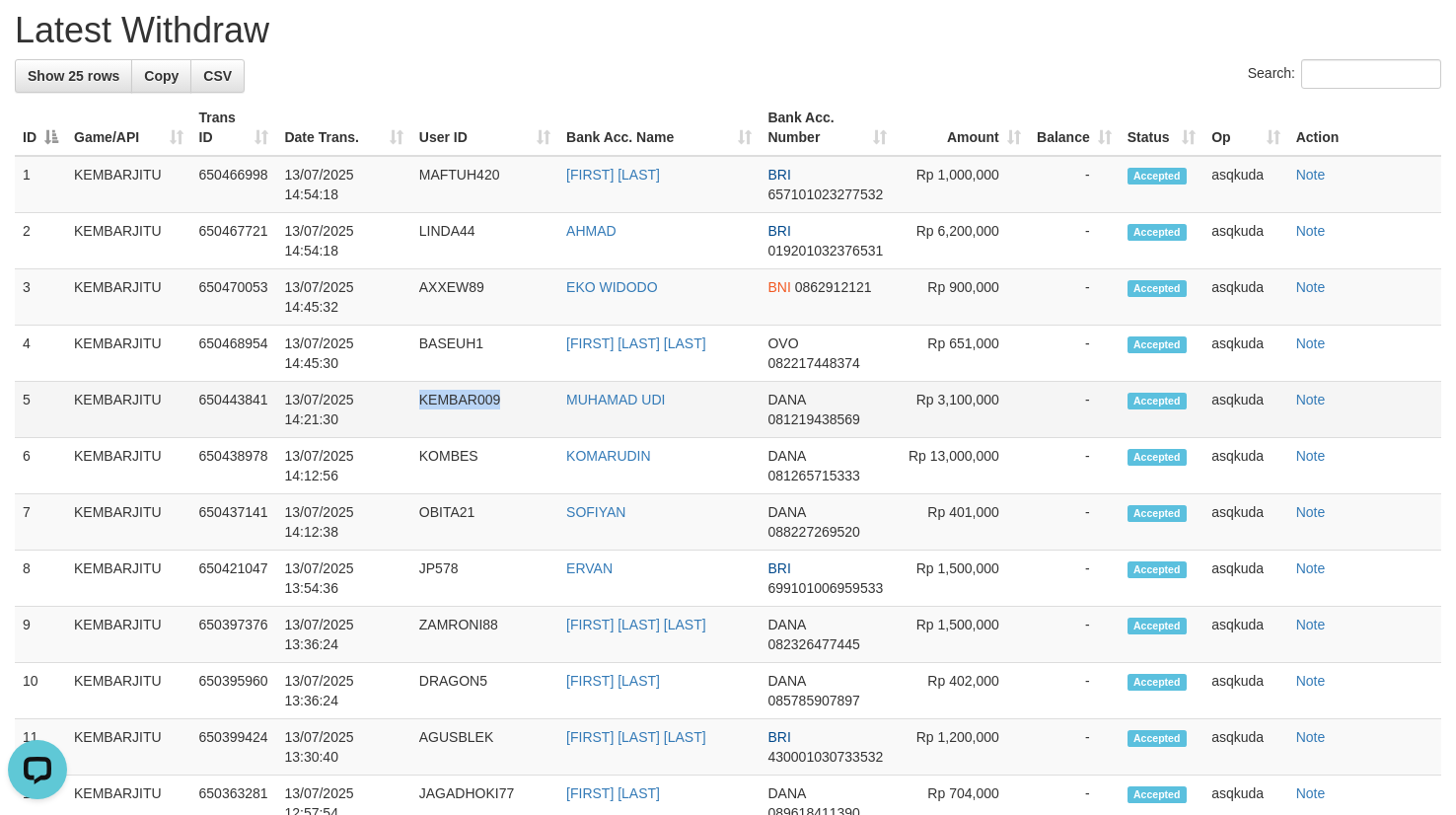 copy on "KEMBAR009" 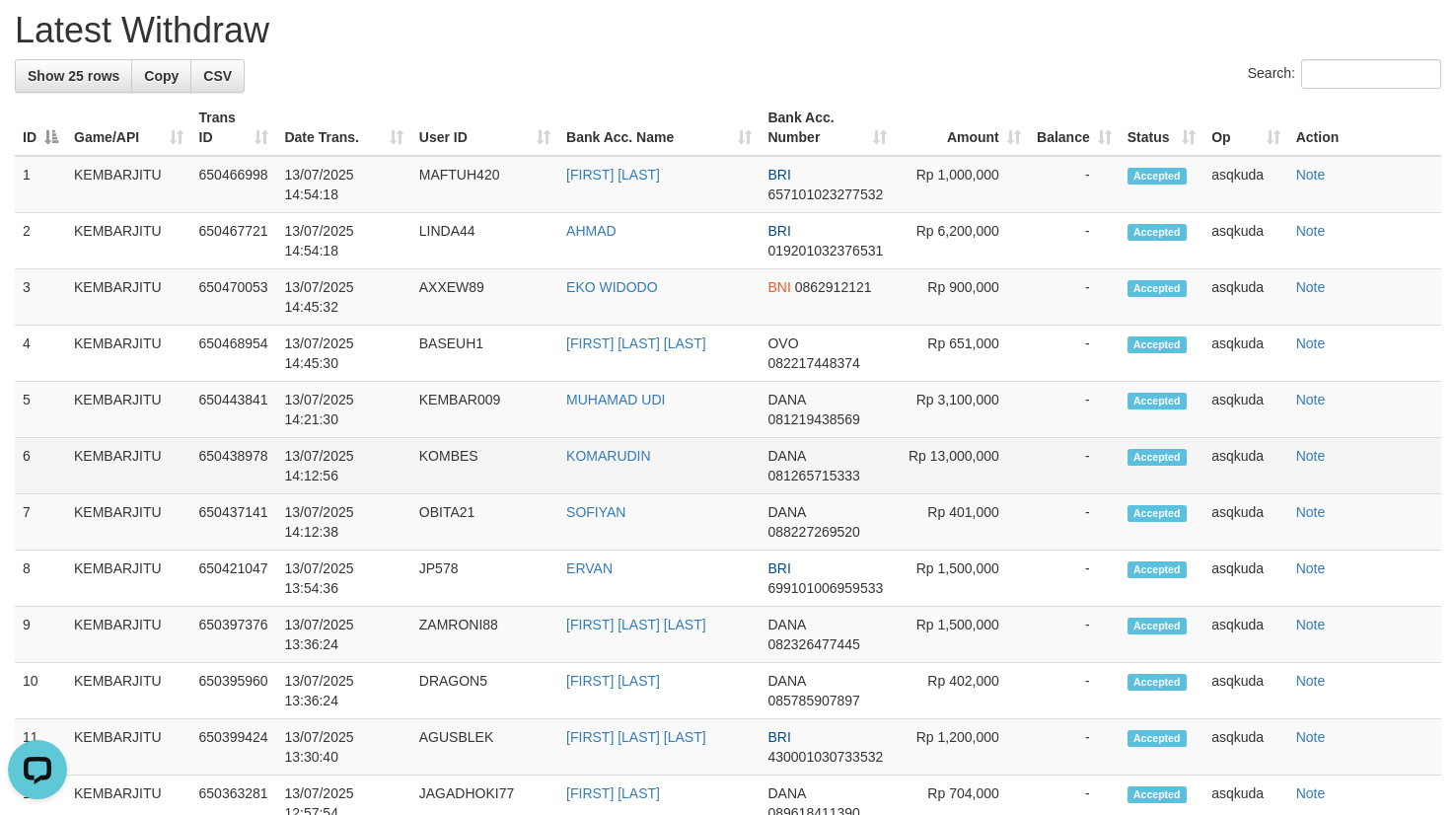 click on "KOMBES" at bounding box center (484, 466) 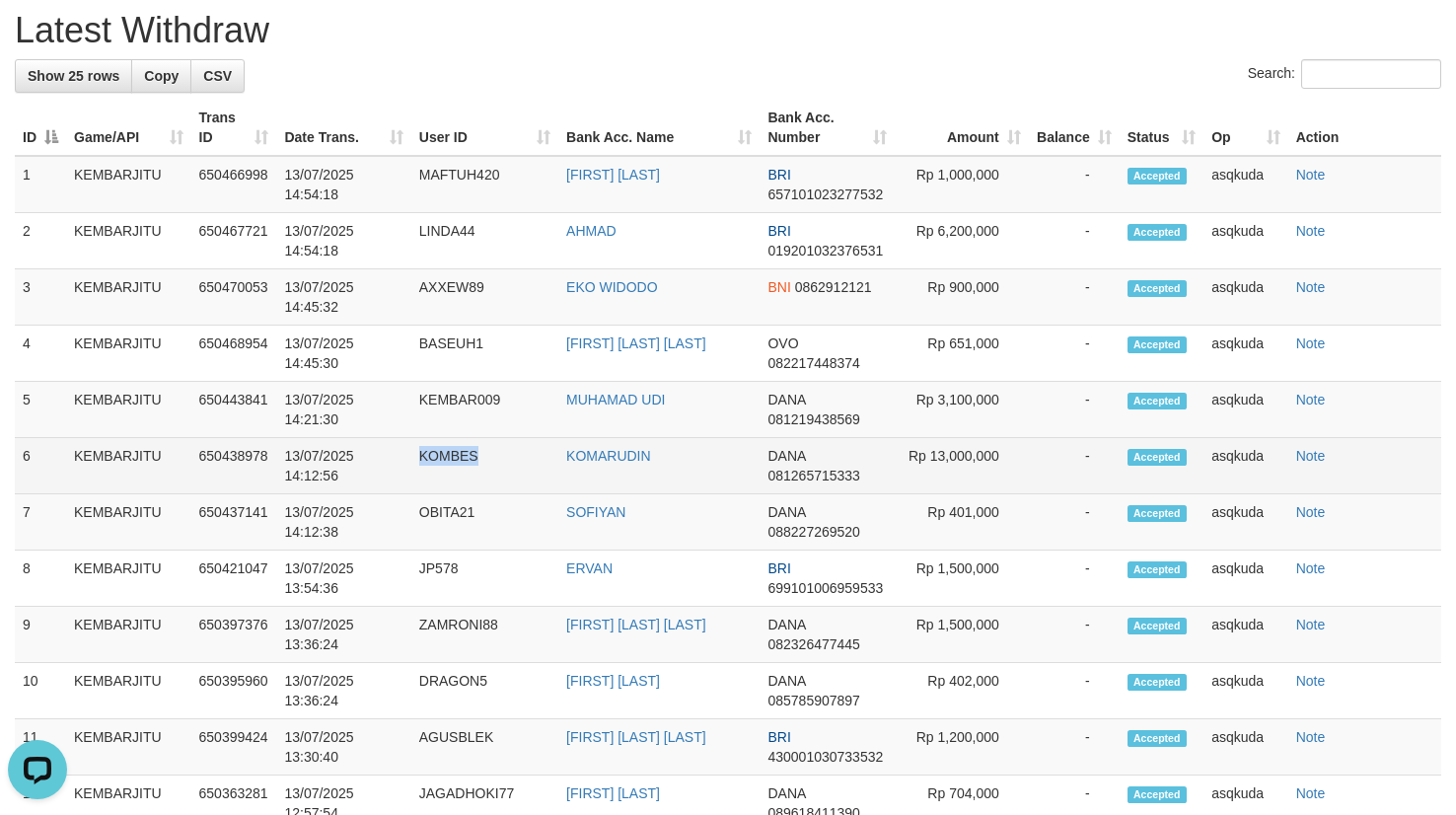 copy on "KOMBES" 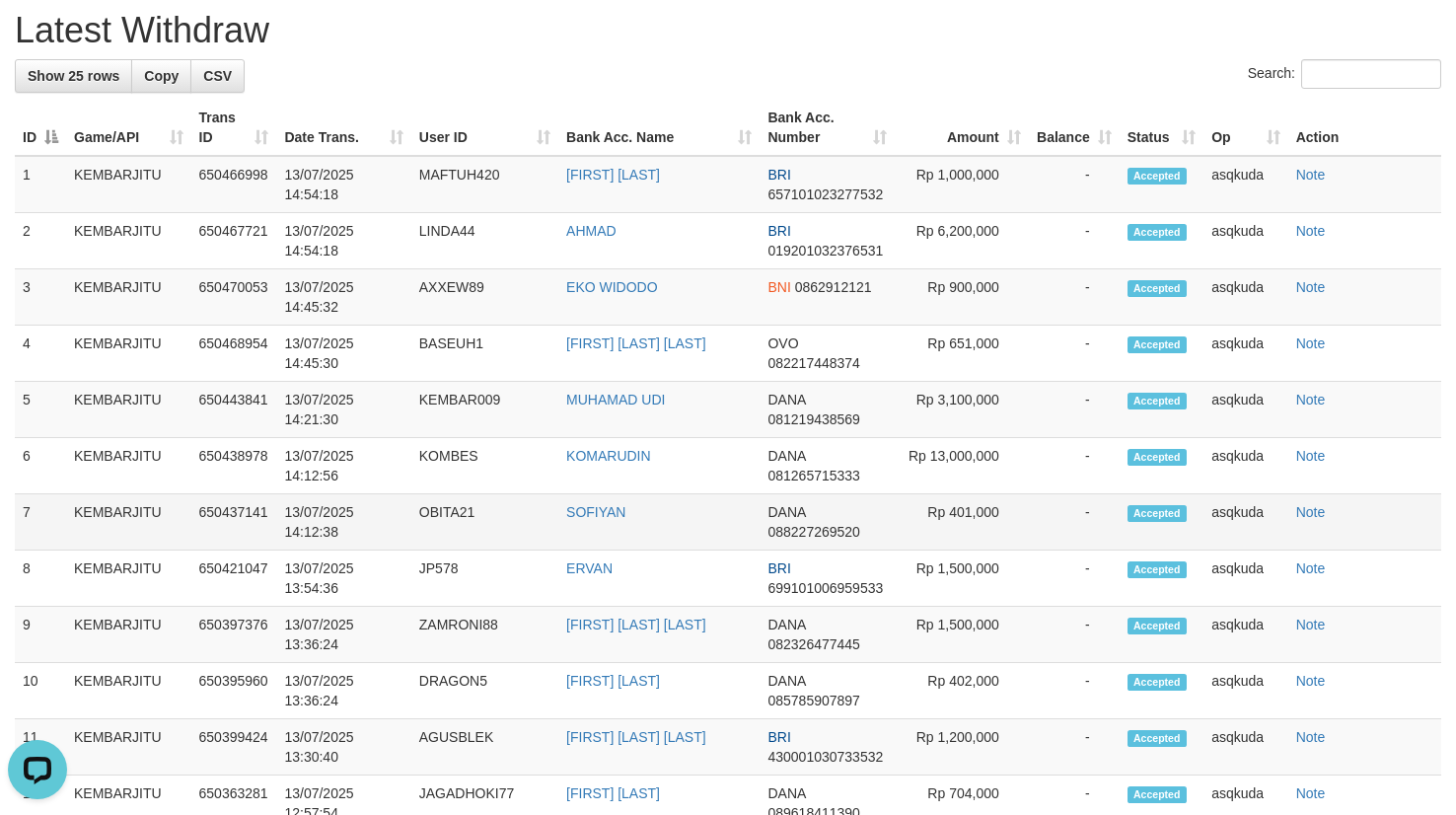 click on "OBITA21" at bounding box center [484, 522] 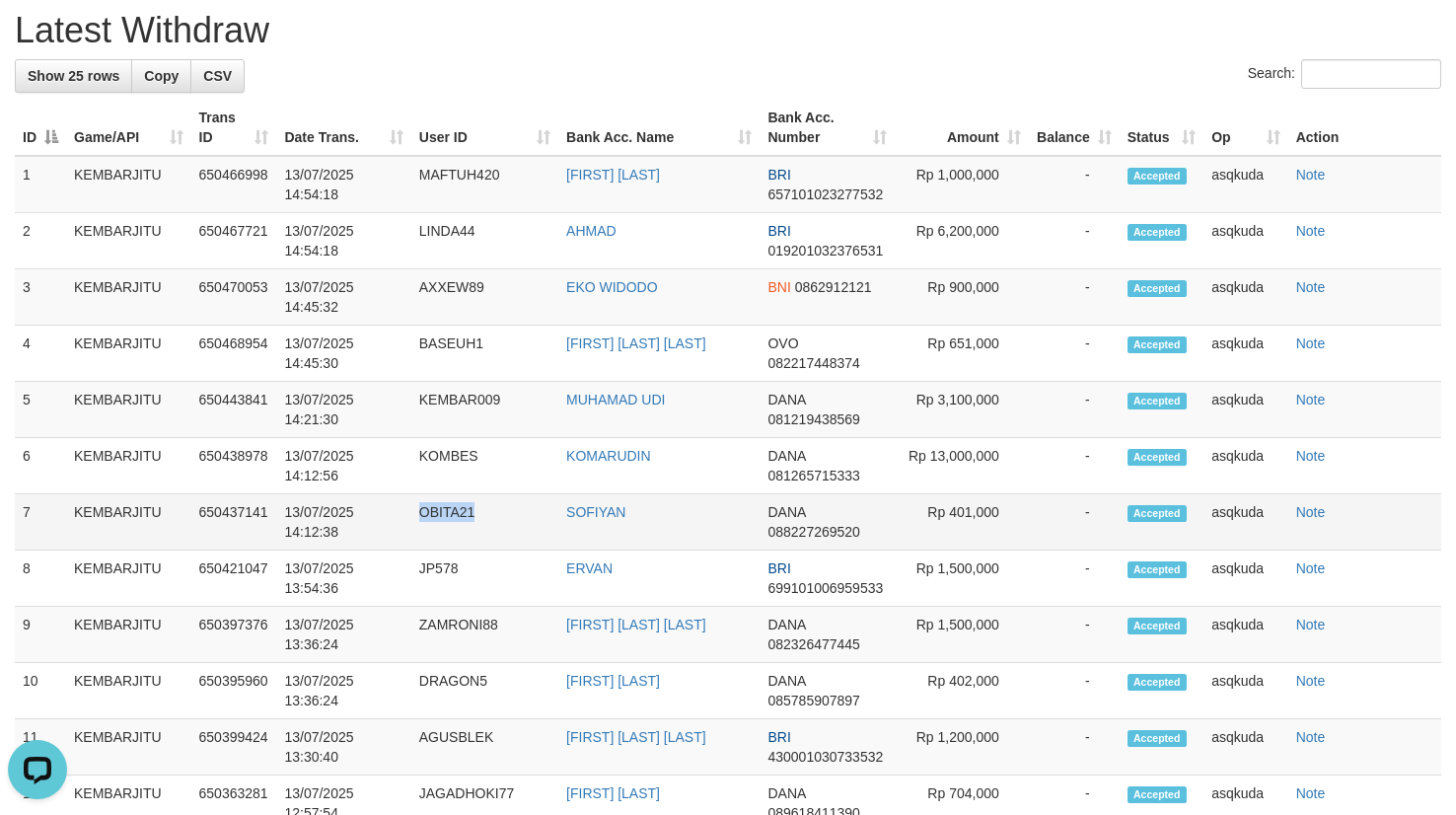 copy on "OBITA21" 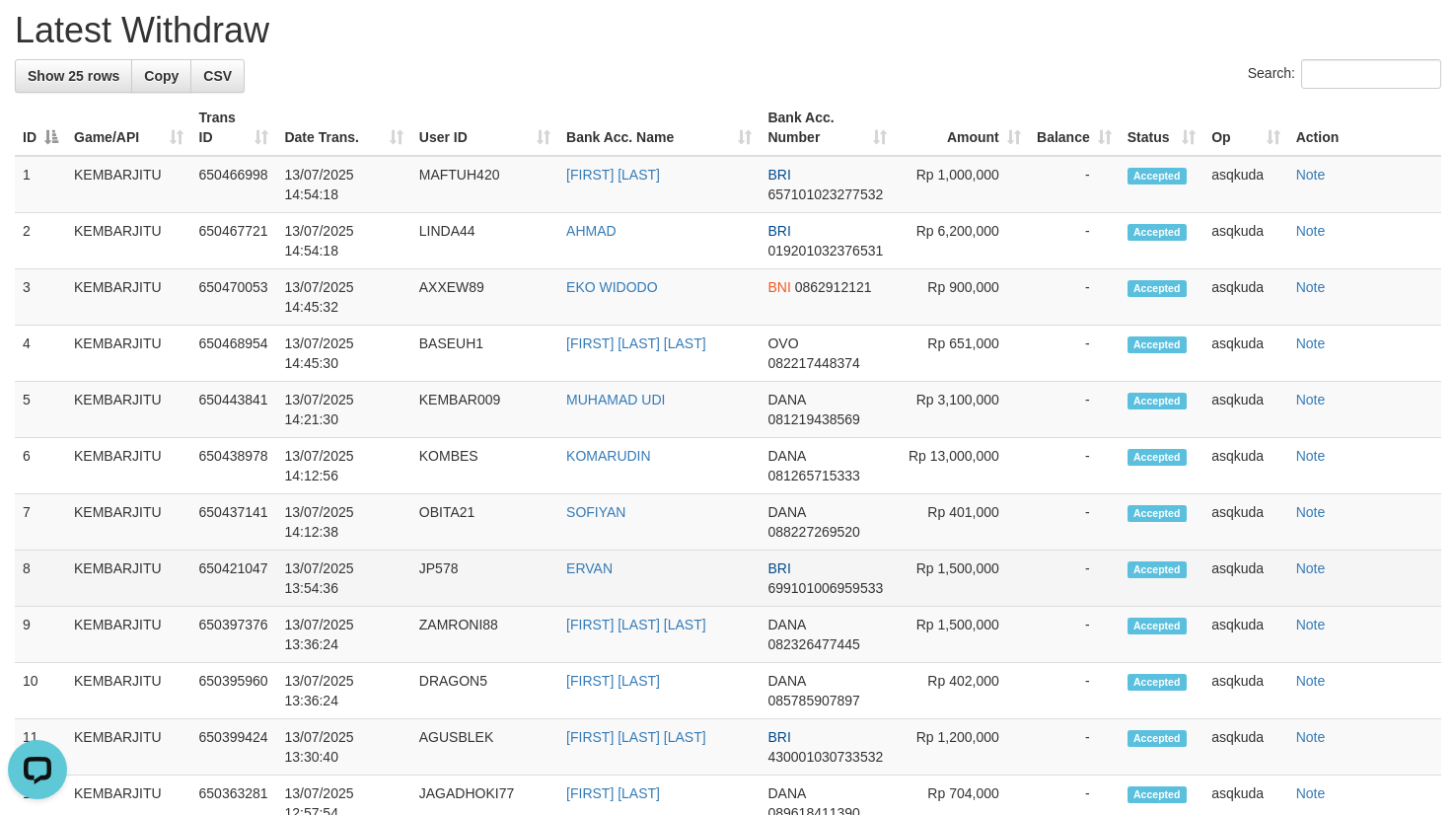 click on "JP578" at bounding box center (484, 578) 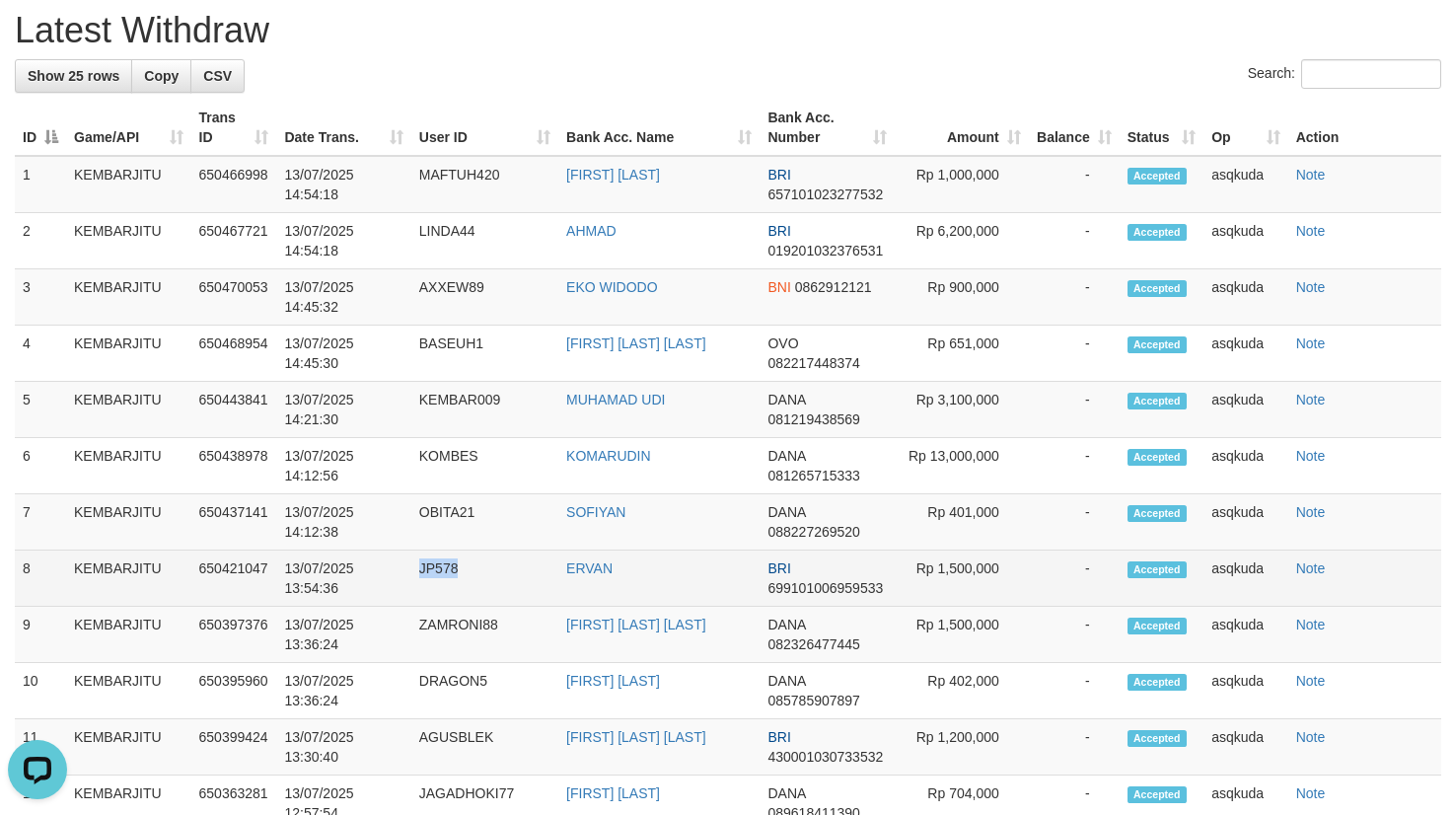 copy on "JP578" 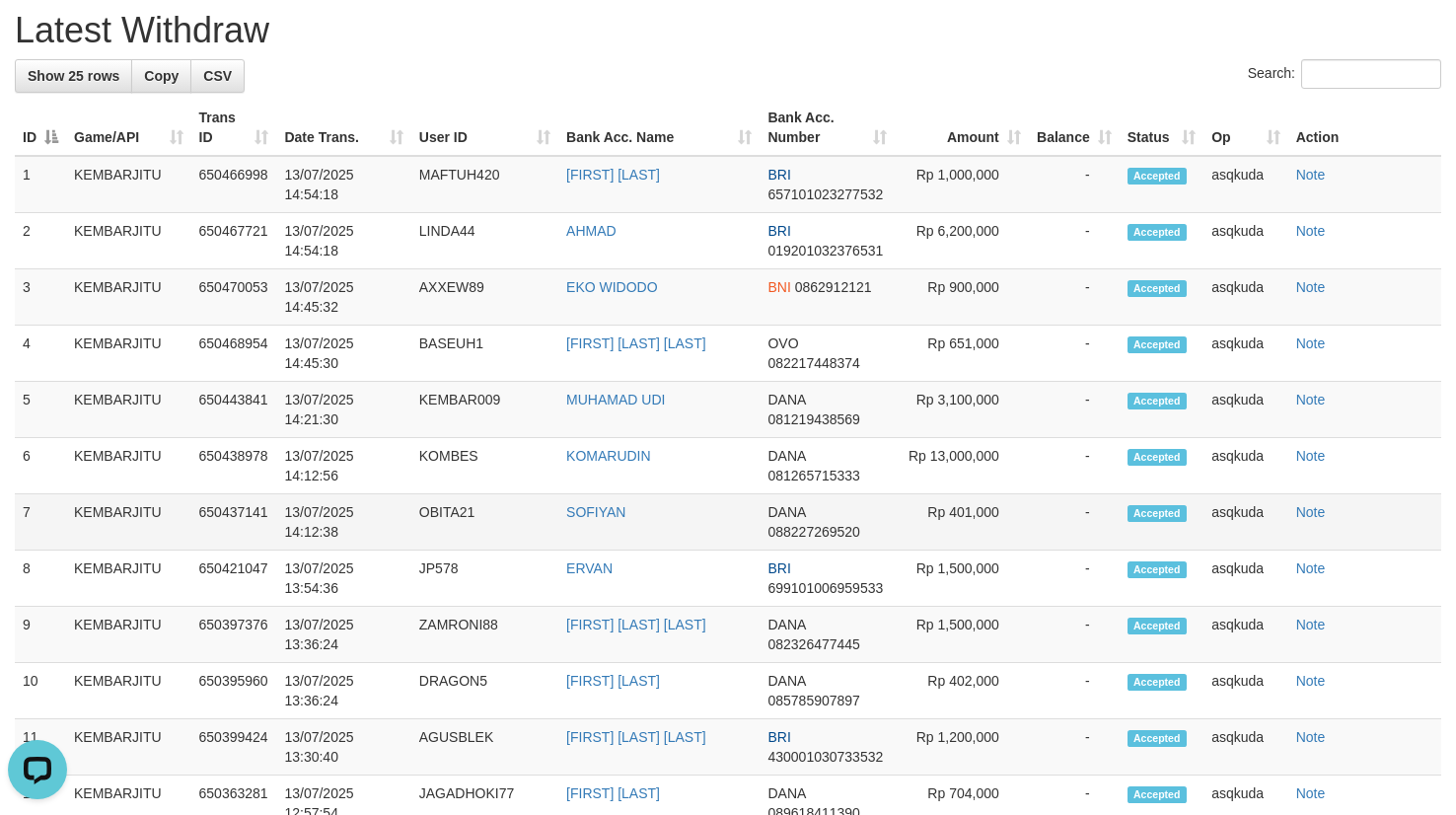 click on "OBITA21" at bounding box center (484, 522) 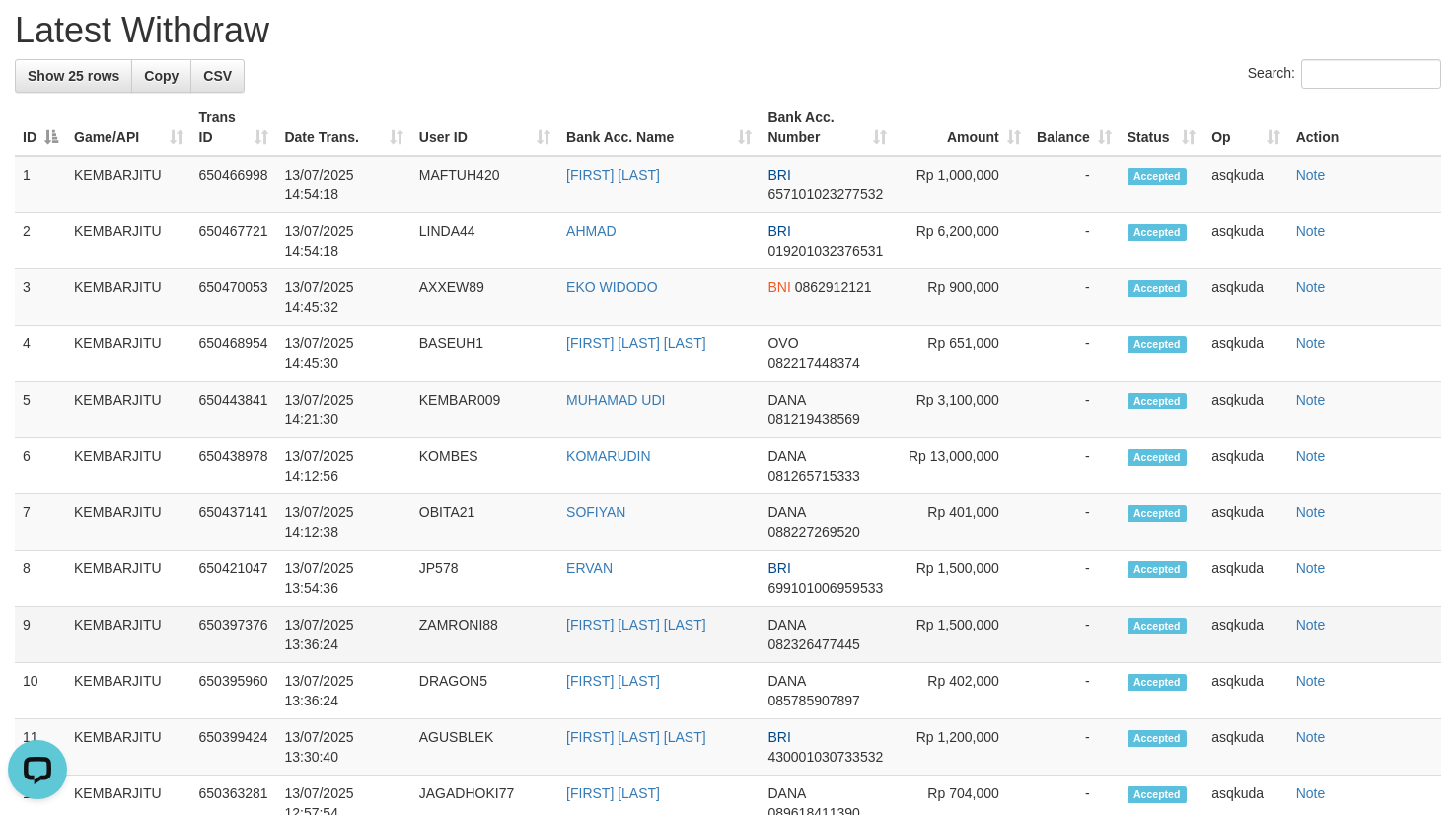click on "ZAMRONI88" at bounding box center [484, 634] 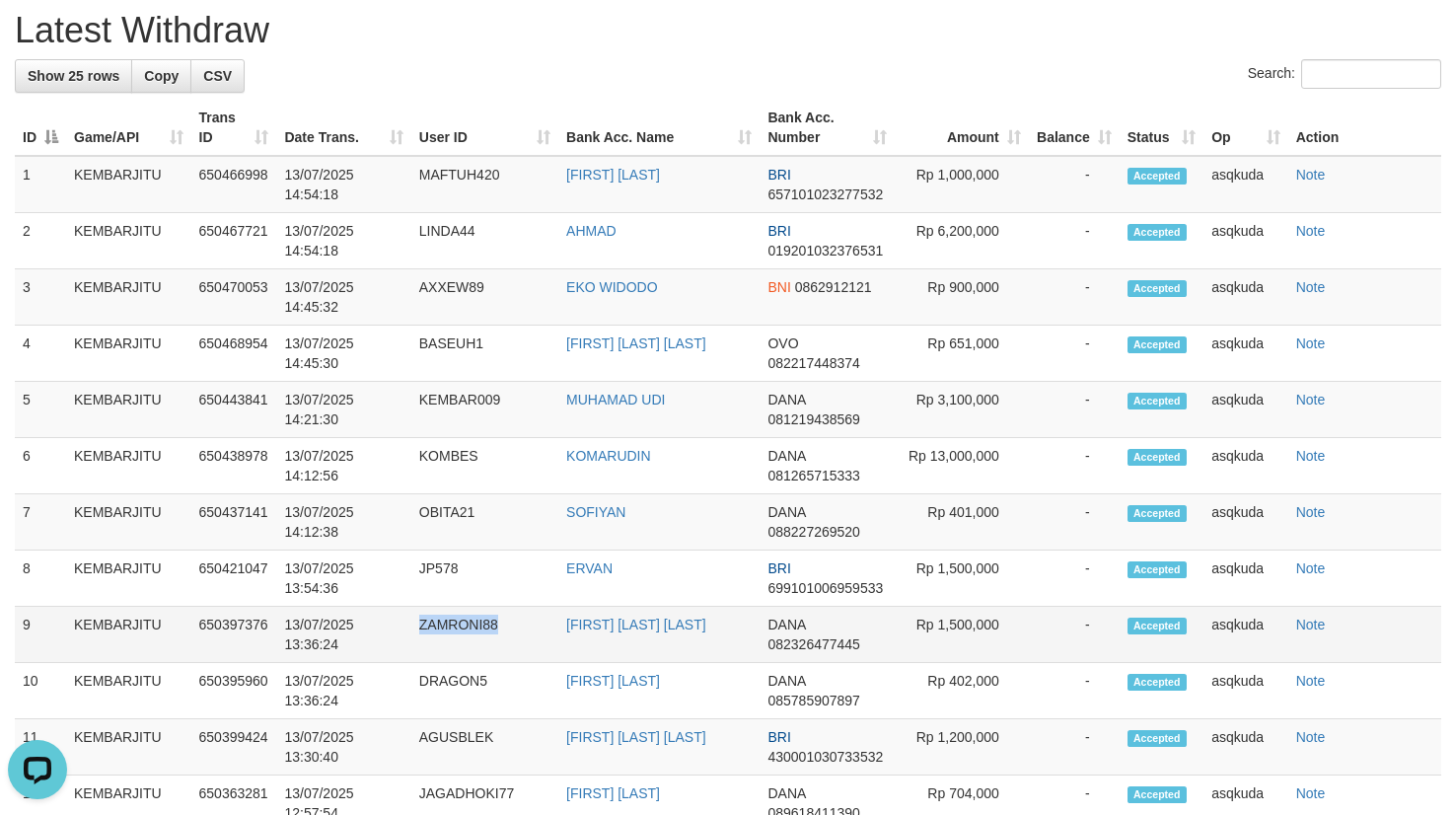 copy on "ZAMRONI88" 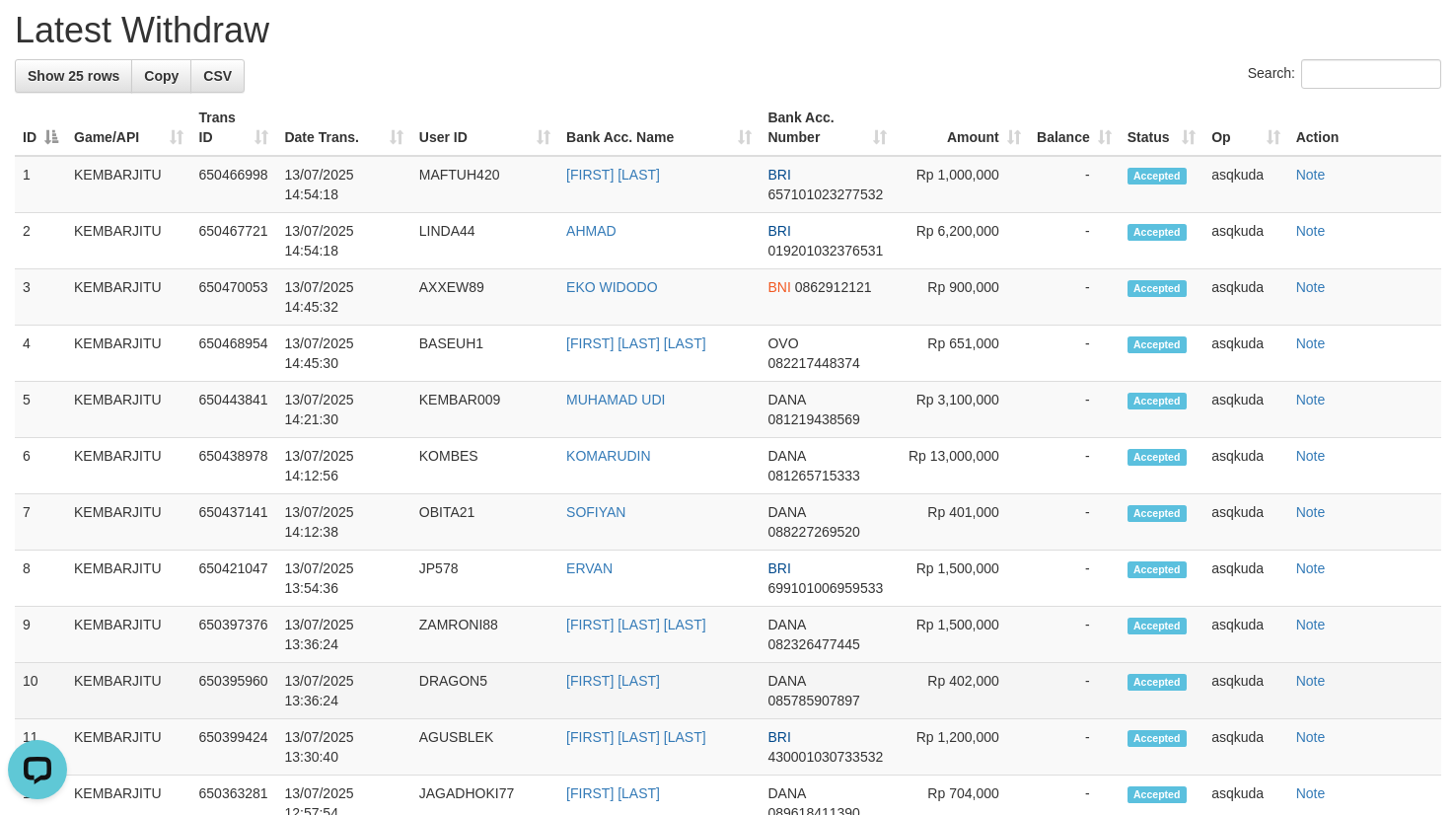 click on "DRAGON5" at bounding box center (484, 691) 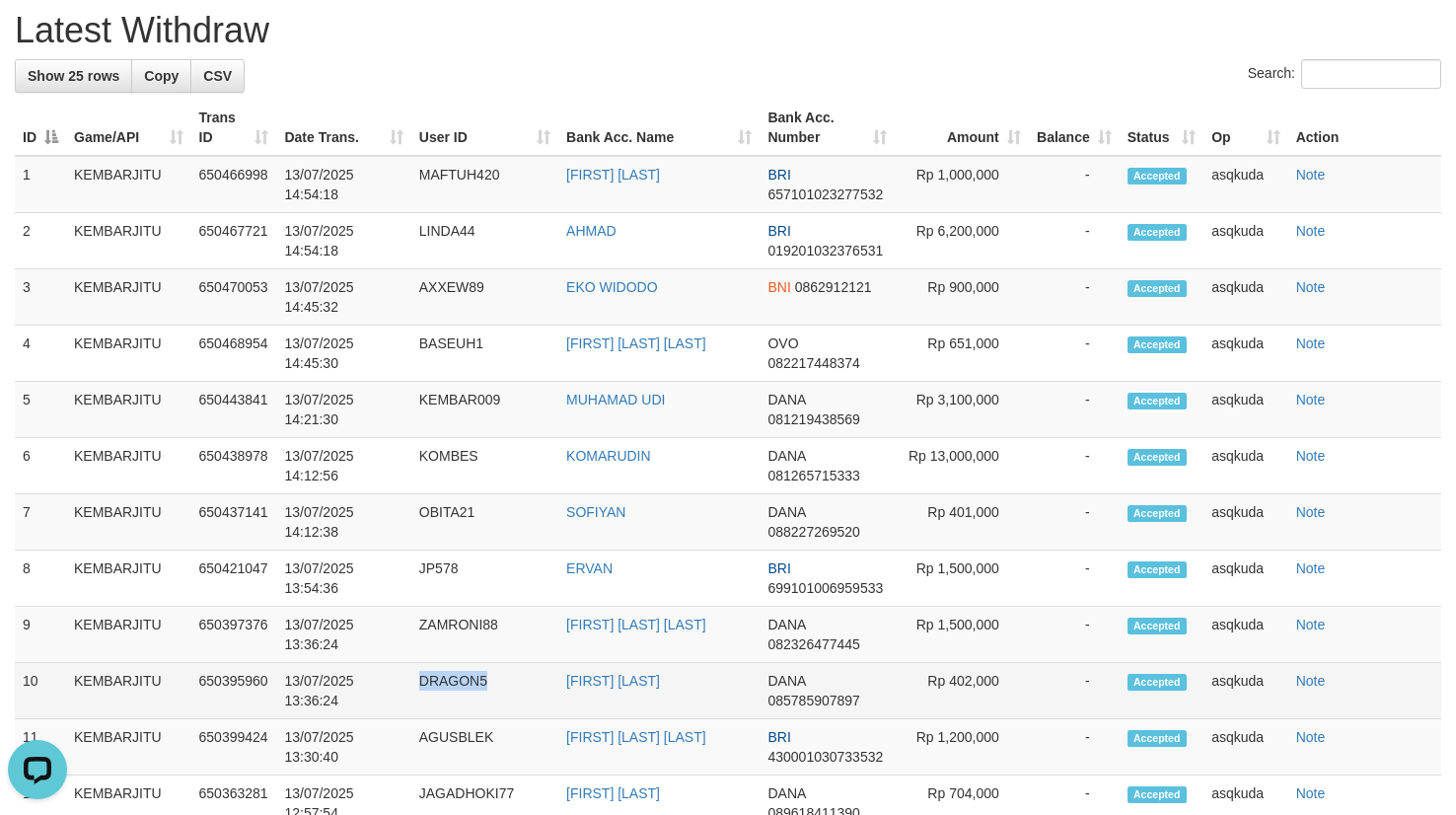 click on "DRAGON5" at bounding box center (484, 691) 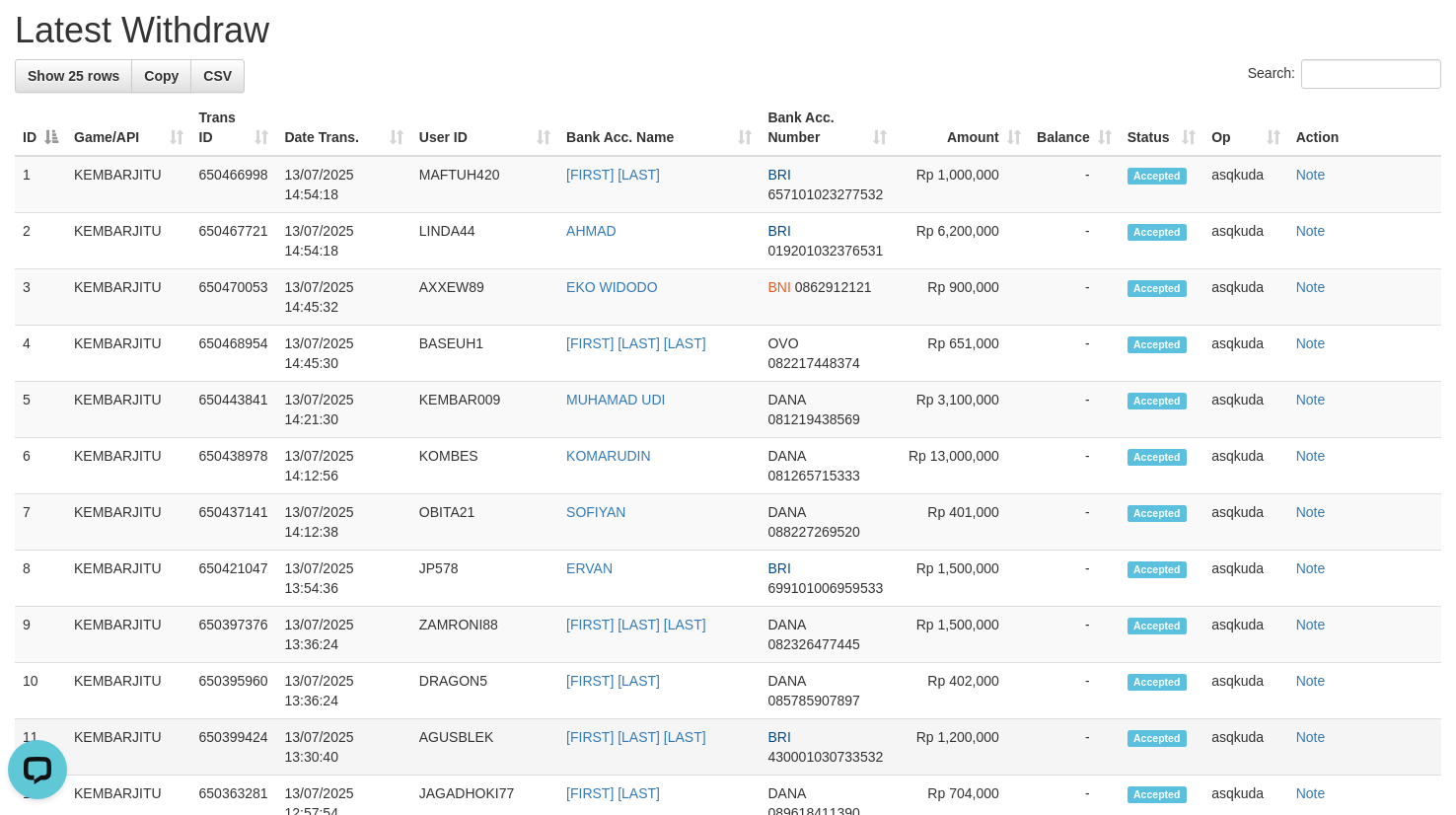 click on "AGUSBLEK" at bounding box center (484, 747) 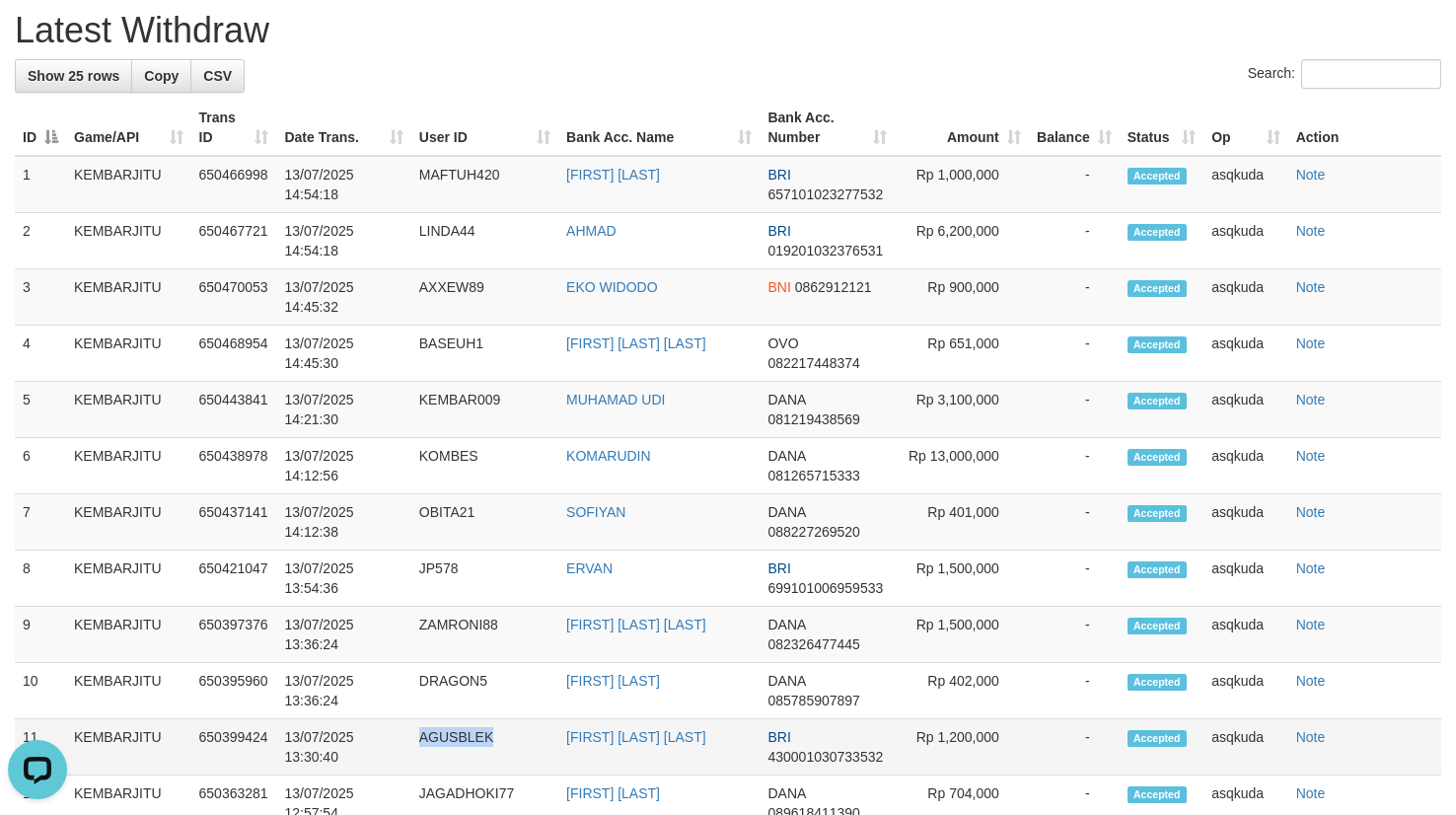 click on "AGUSBLEK" at bounding box center [484, 747] 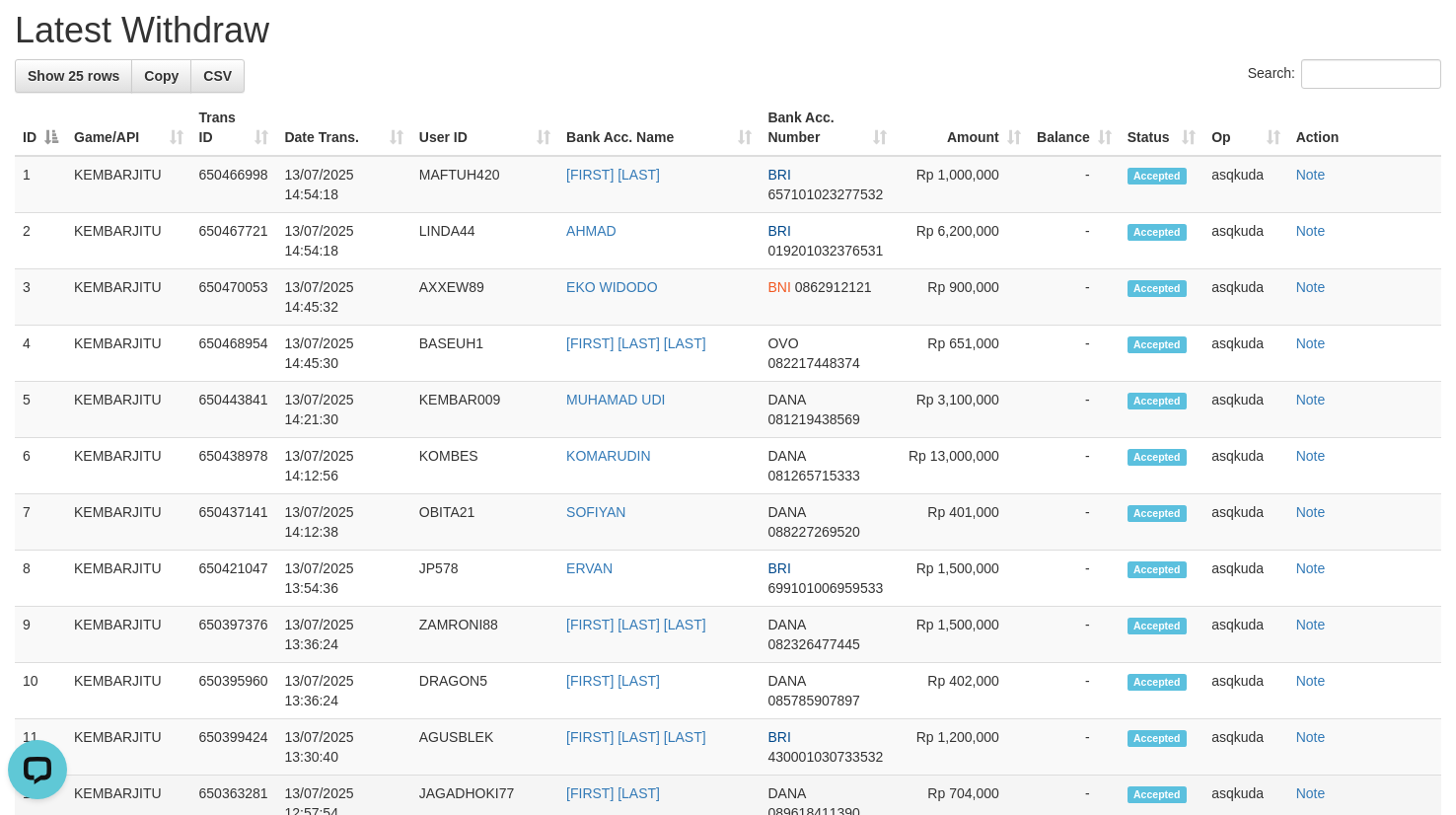 click on "JAGADHOKI77" at bounding box center (484, 803) 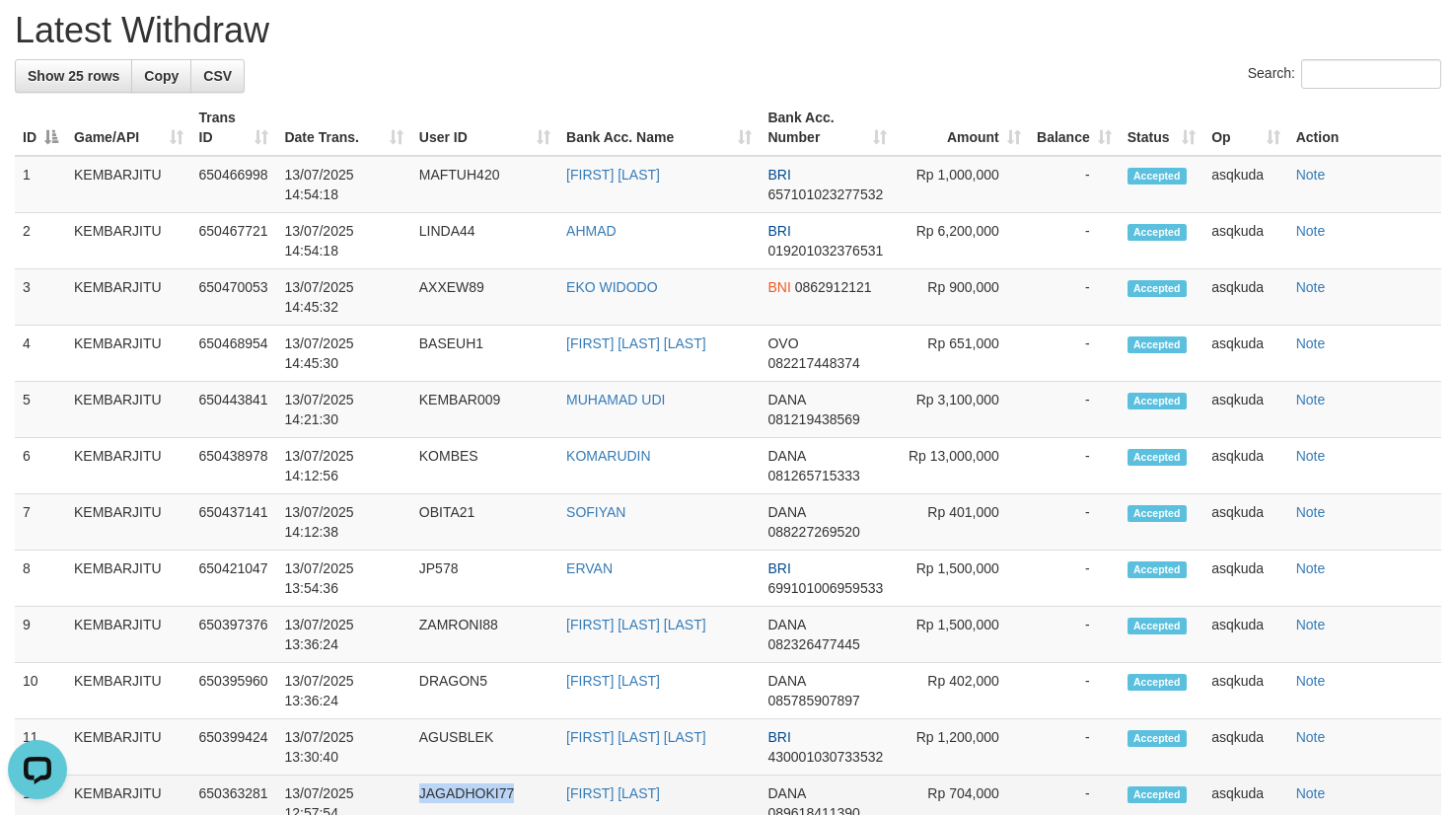 click on "JAGADHOKI77" at bounding box center (484, 803) 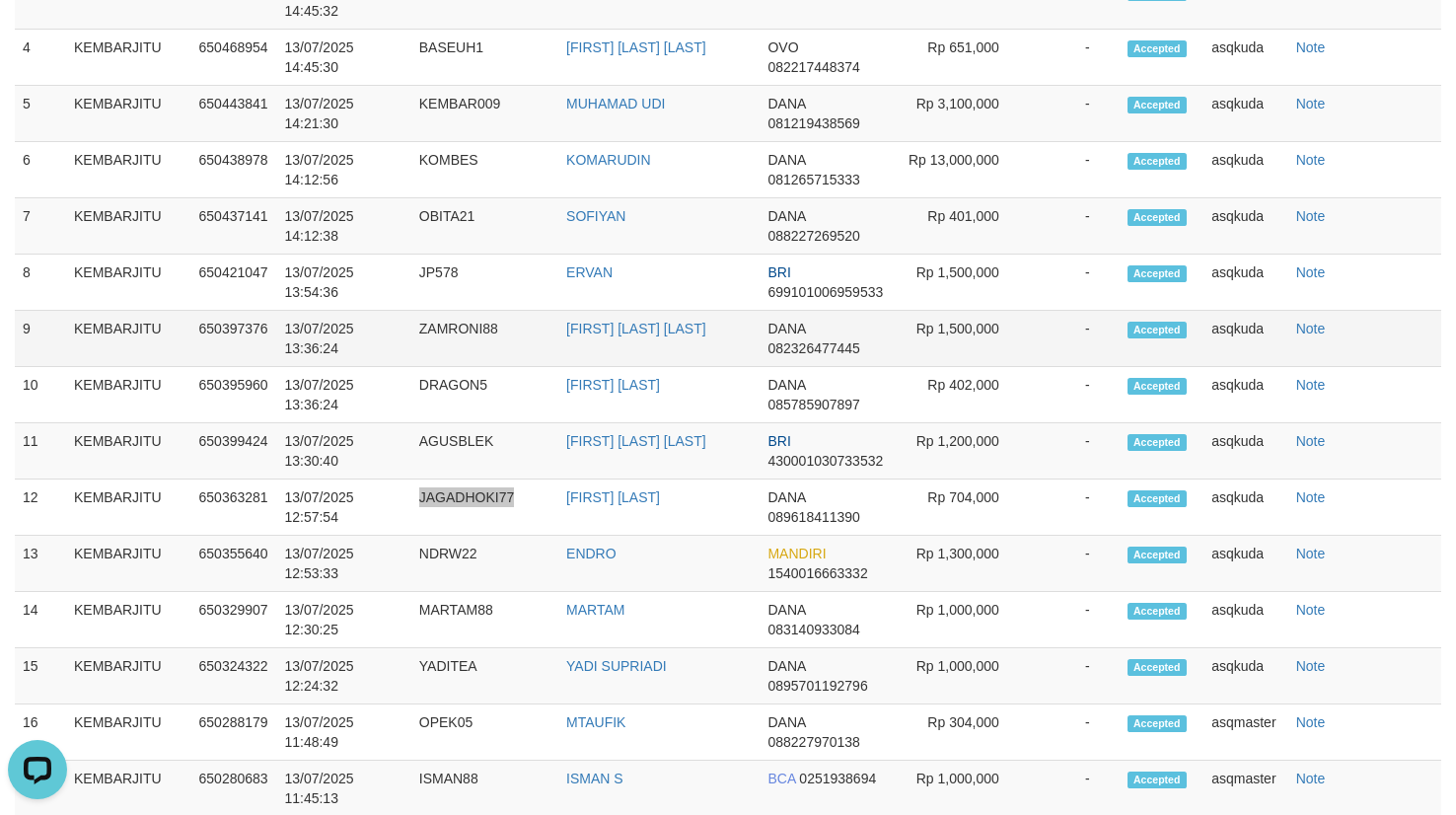 scroll, scrollTop: 1036, scrollLeft: 0, axis: vertical 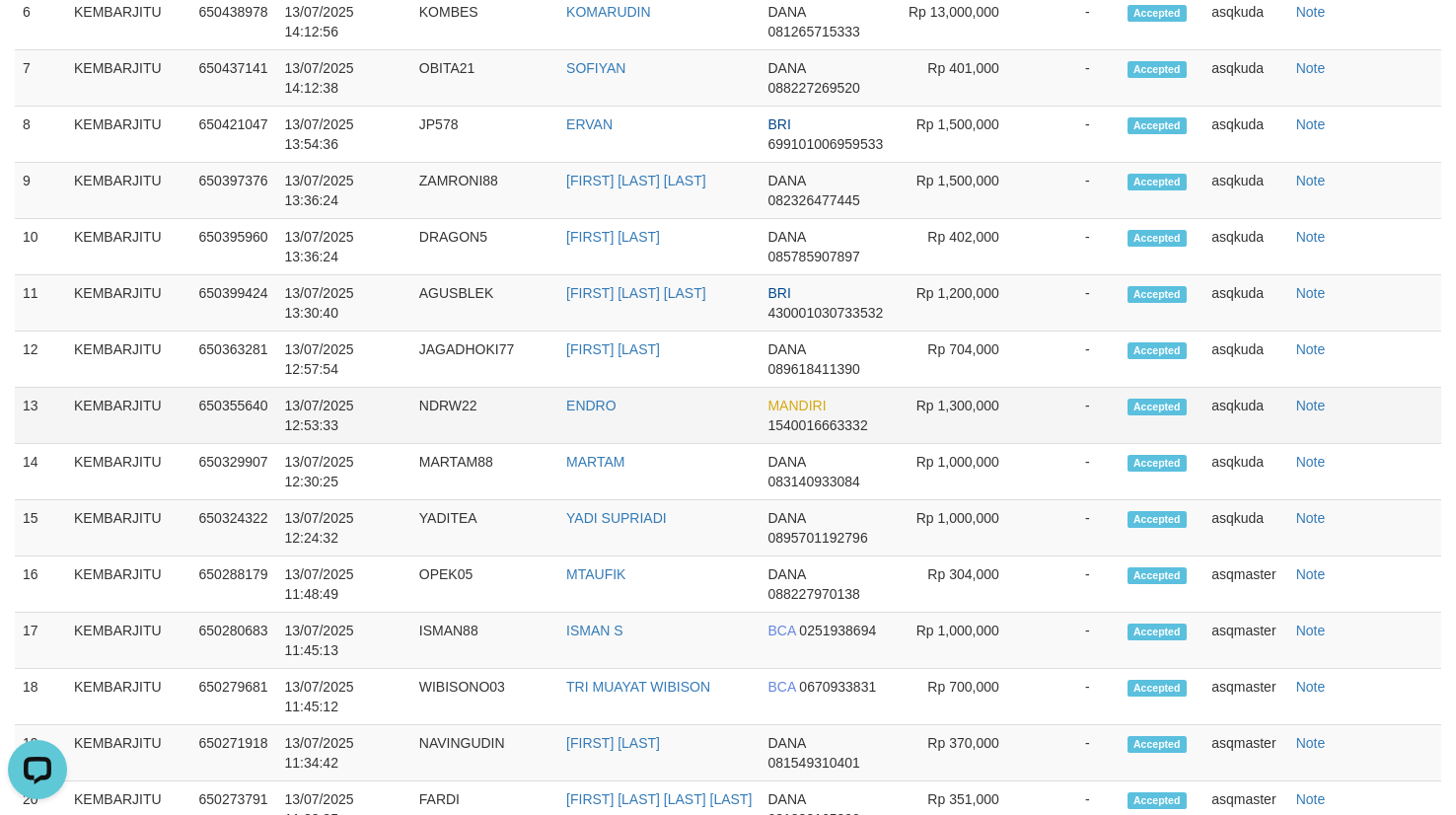 click on "NDRW22" at bounding box center (484, 415) 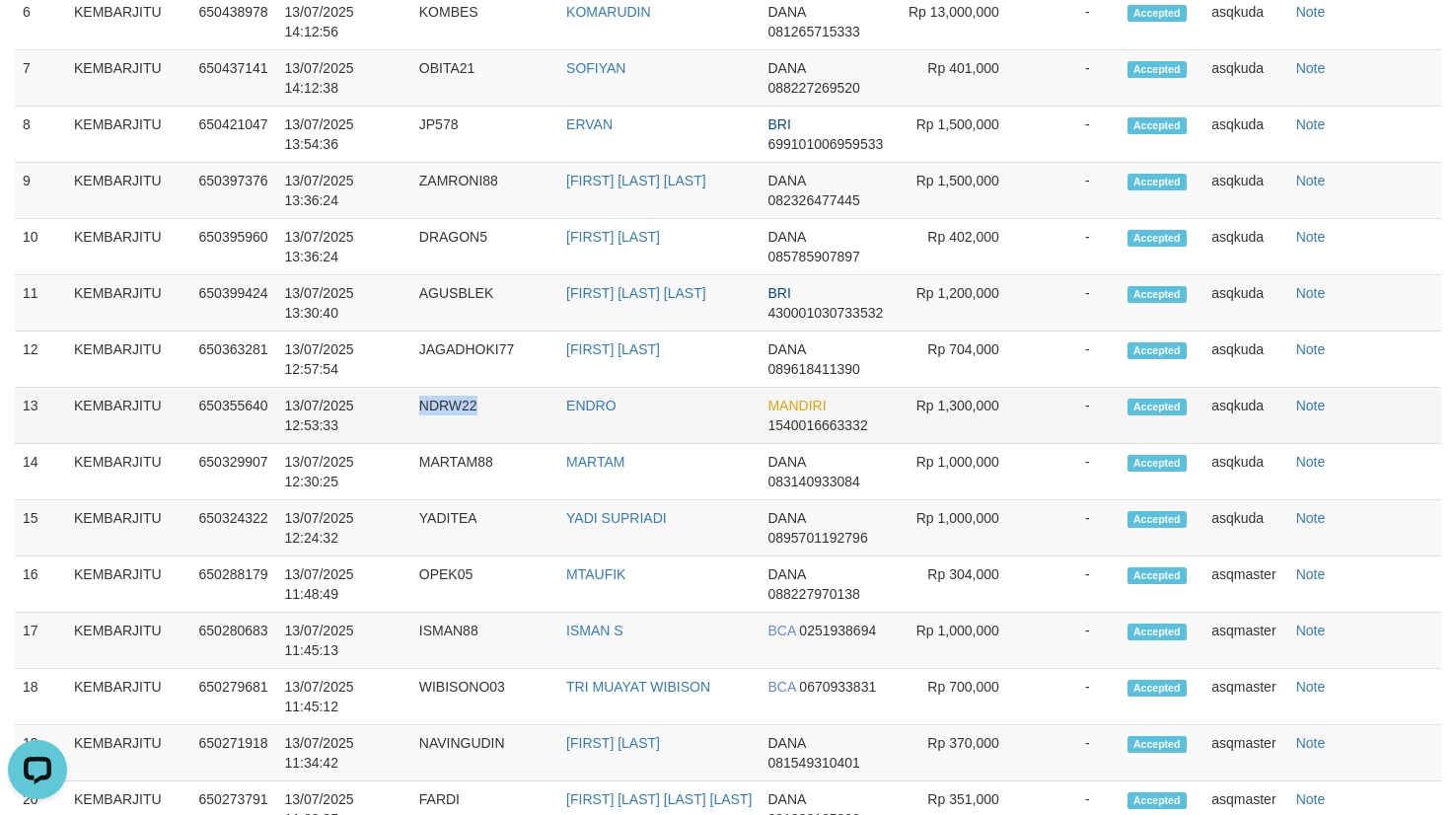 click on "NDRW22" at bounding box center [484, 415] 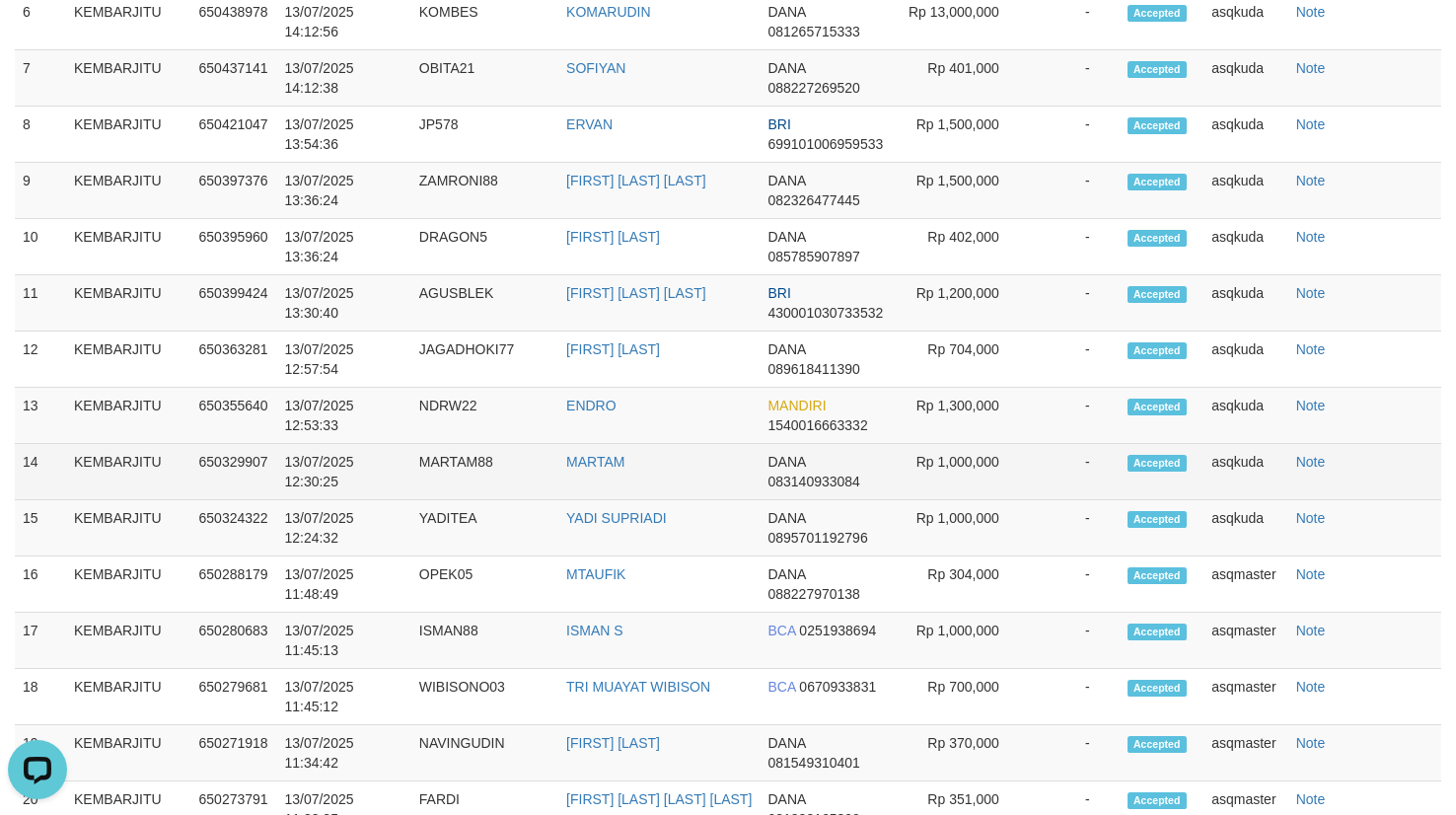 click on "MARTAM88" at bounding box center [484, 472] 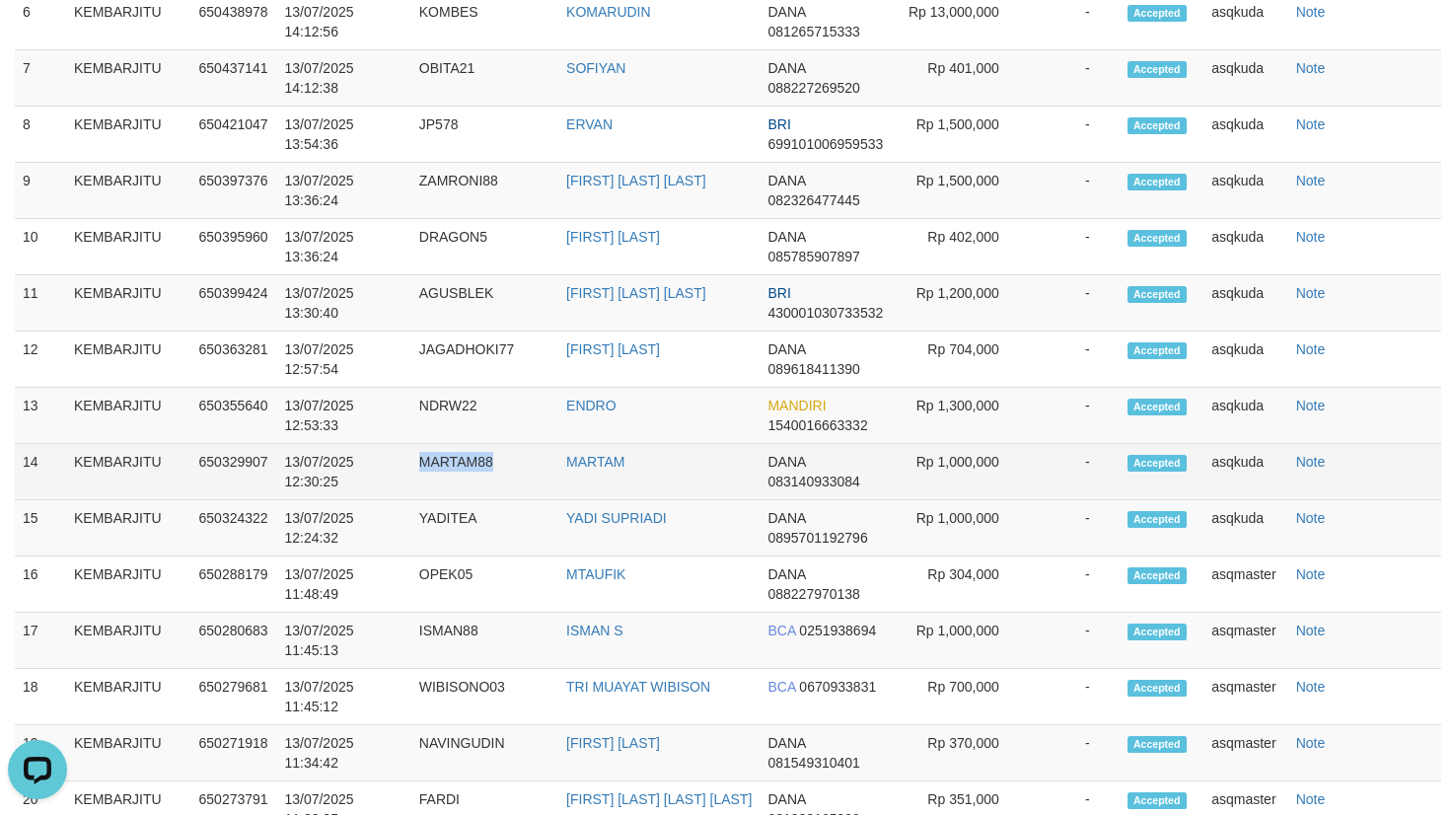 click on "MARTAM88" at bounding box center [484, 472] 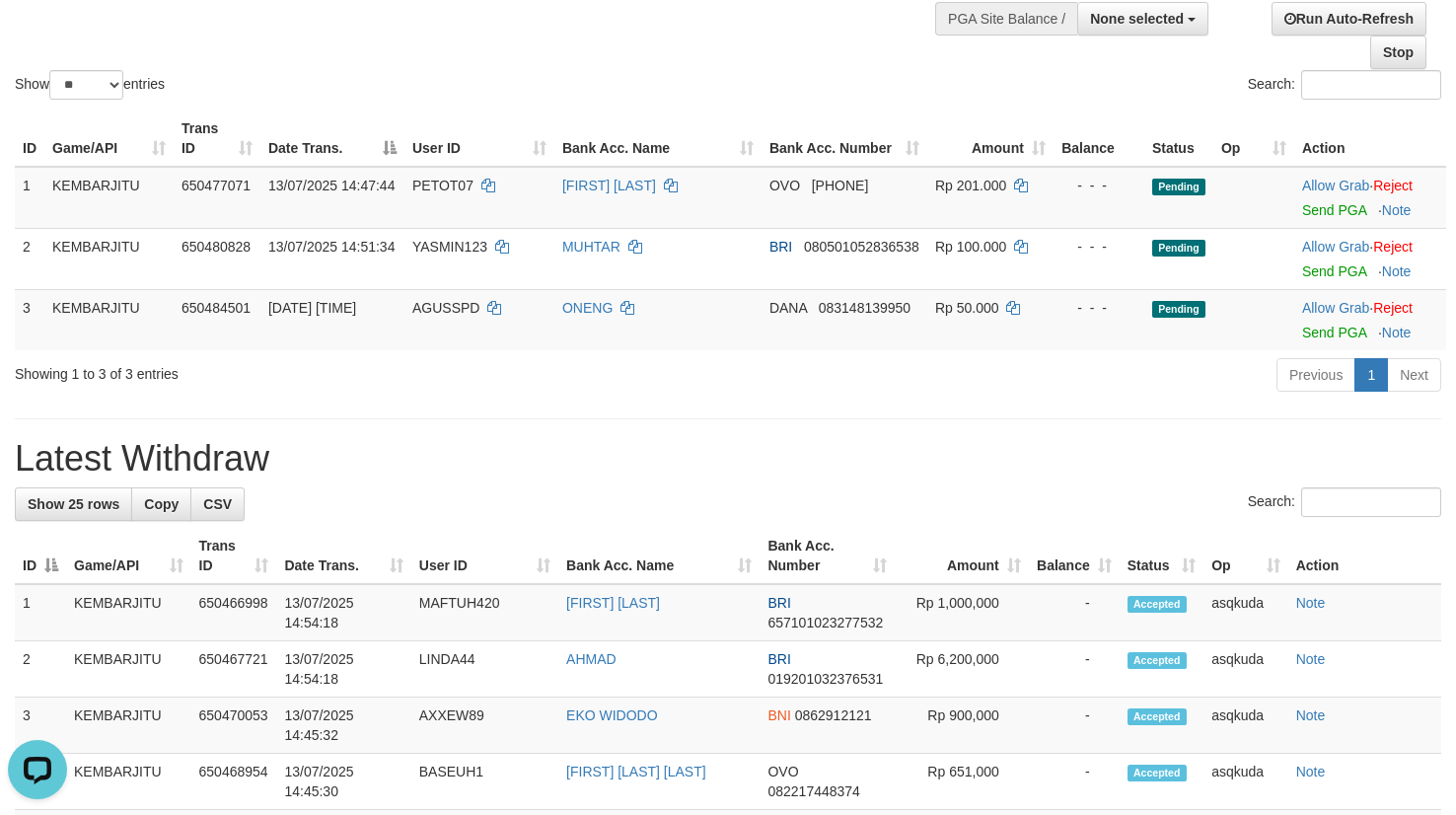 scroll, scrollTop: 148, scrollLeft: 0, axis: vertical 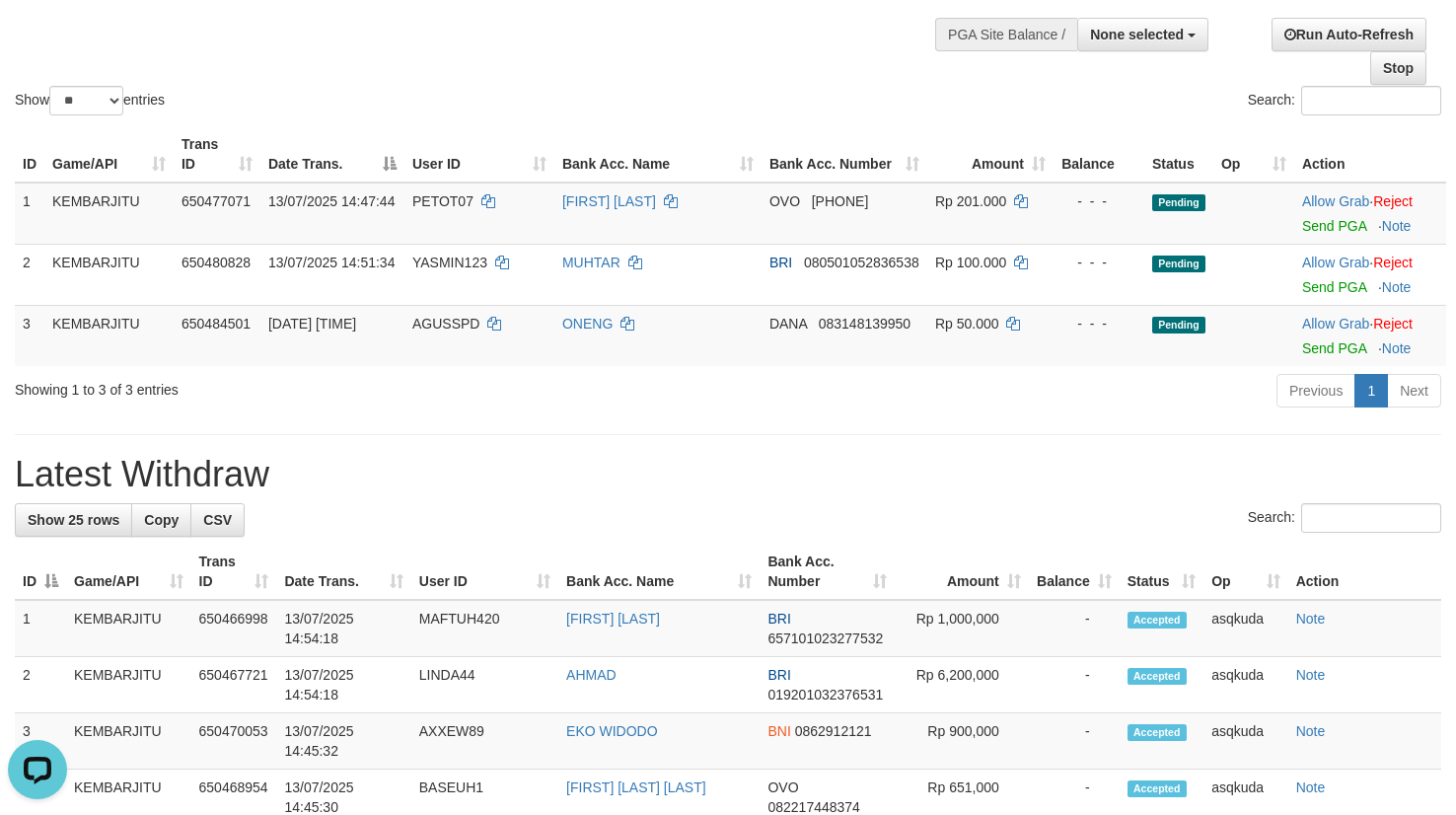 drag, startPoint x: 678, startPoint y: 96, endPoint x: 466, endPoint y: 65, distance: 214.25452 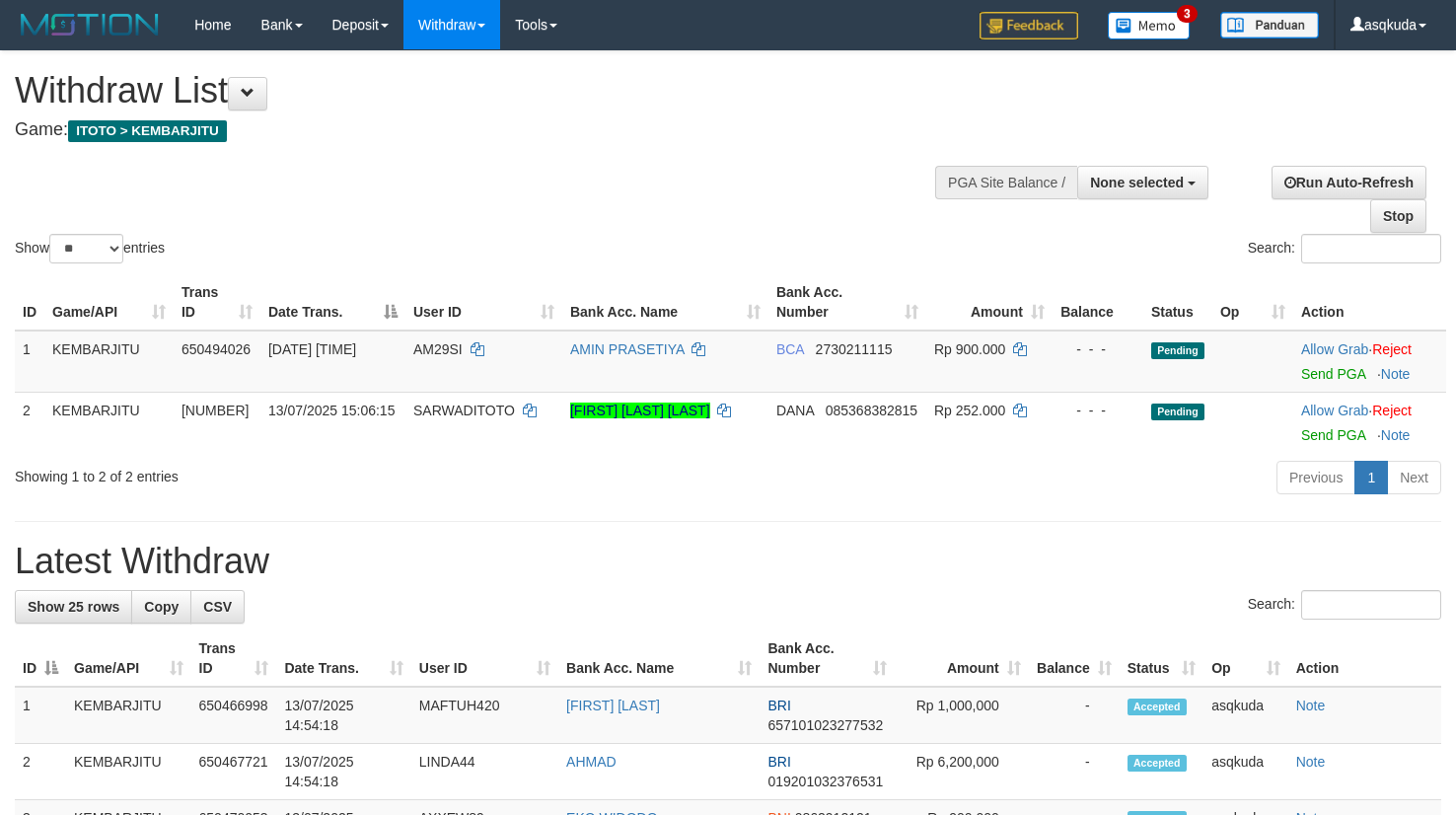 select 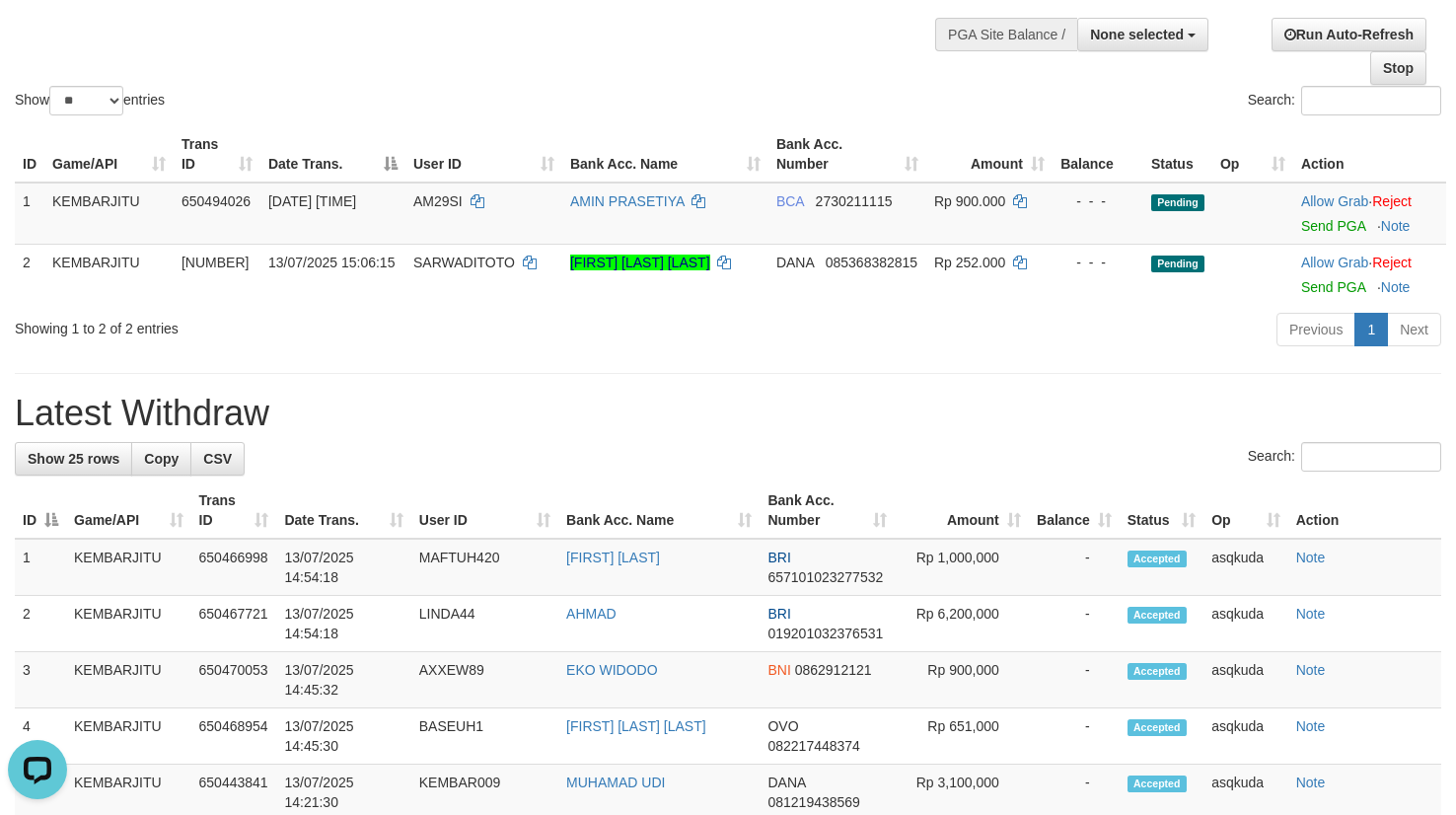 scroll, scrollTop: 0, scrollLeft: 0, axis: both 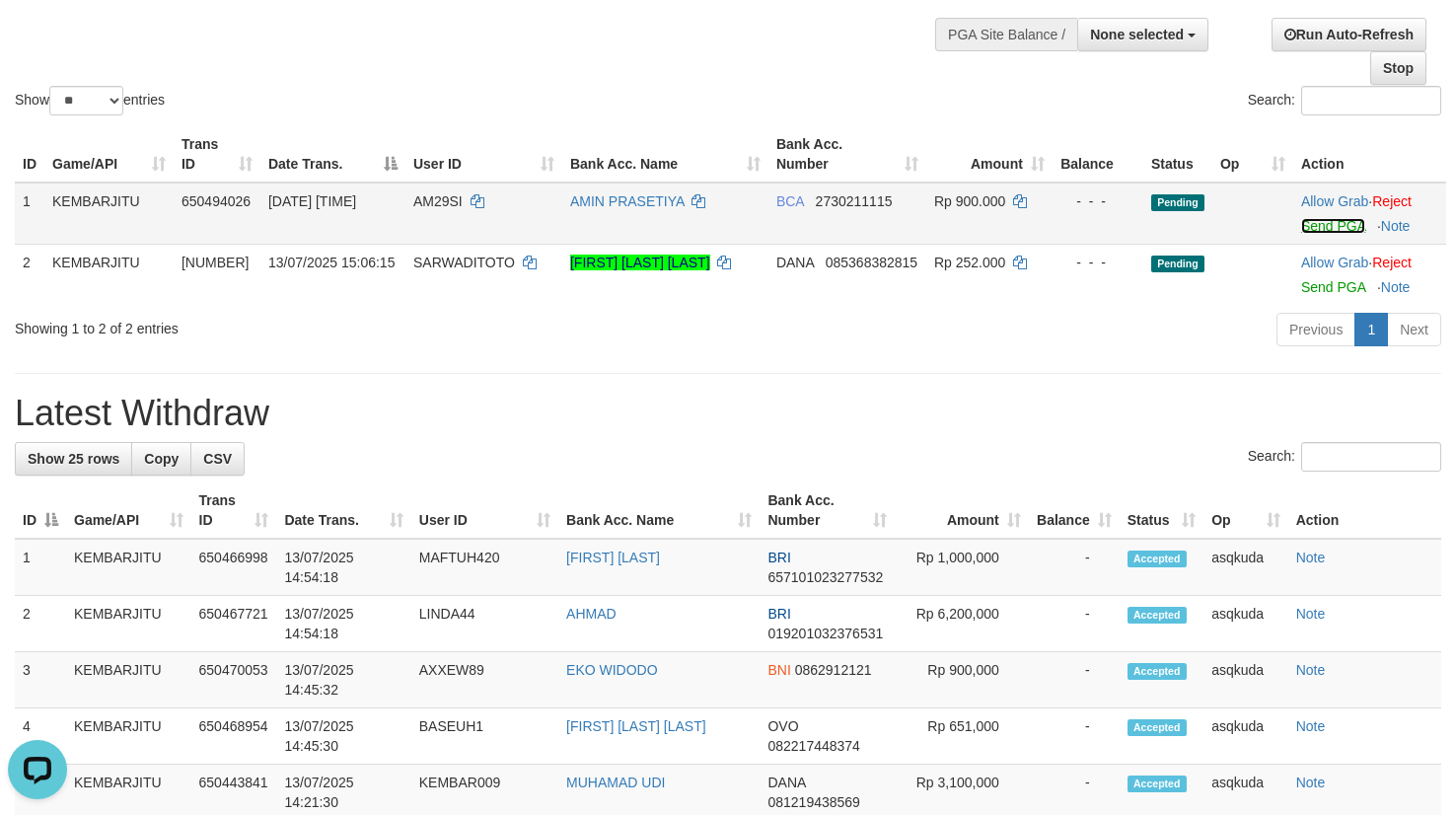 click on "Send PGA" at bounding box center (1333, 226) 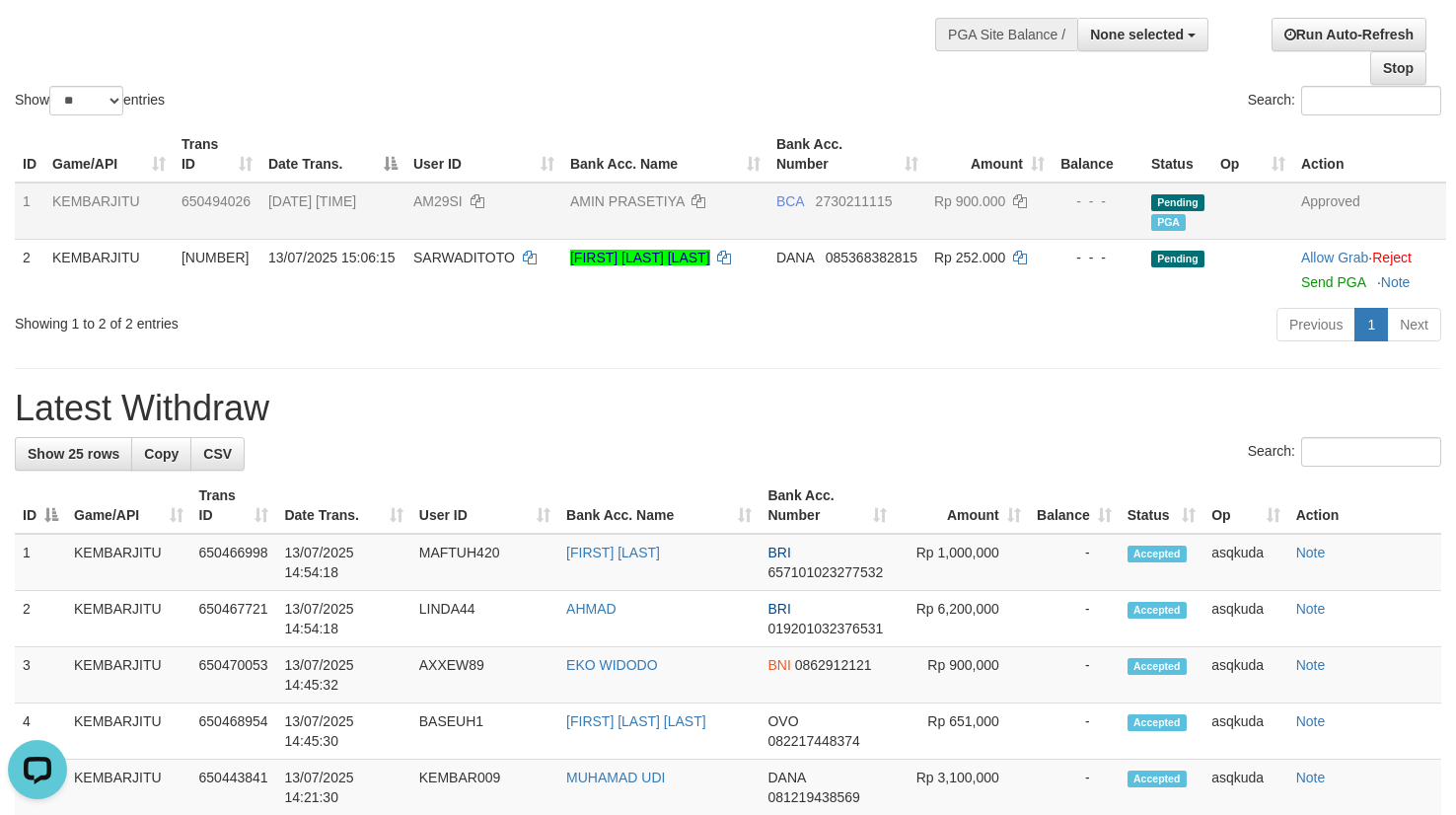 click on "Show  ** ** ** ***  entries" at bounding box center (364, 103) 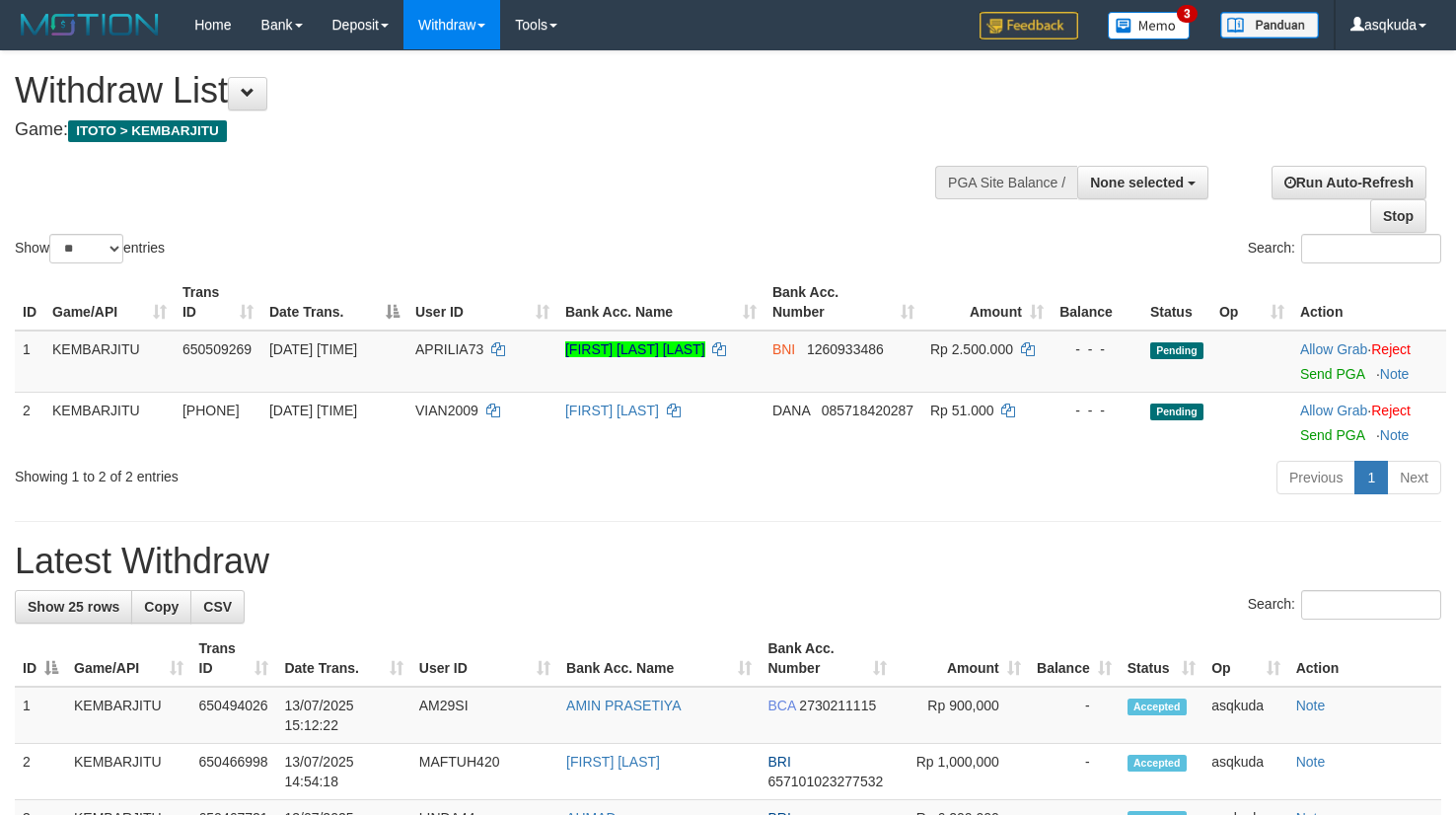 select 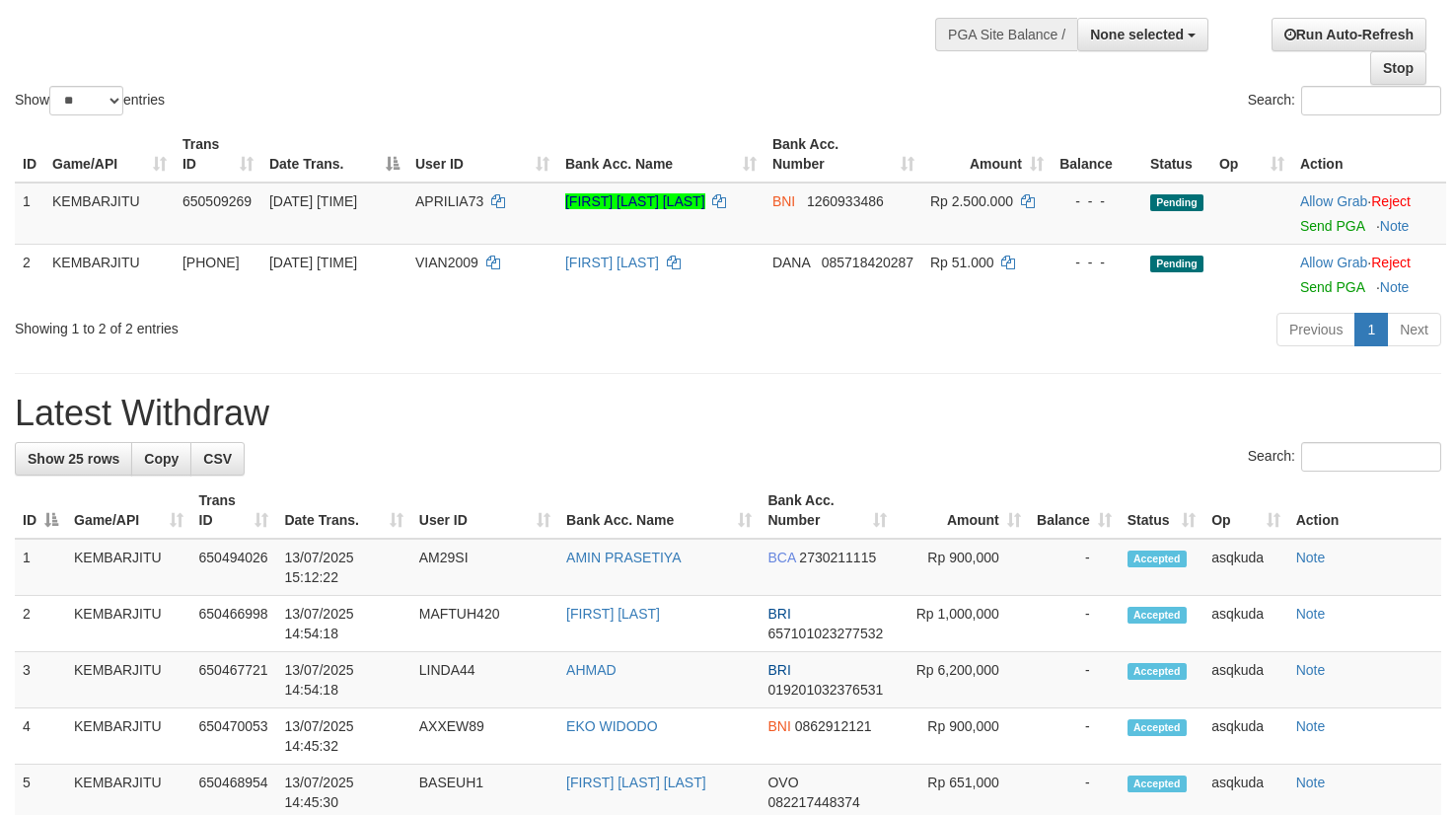 click on "Show  ** ** ** ***  entries Search:" at bounding box center [728, 11] 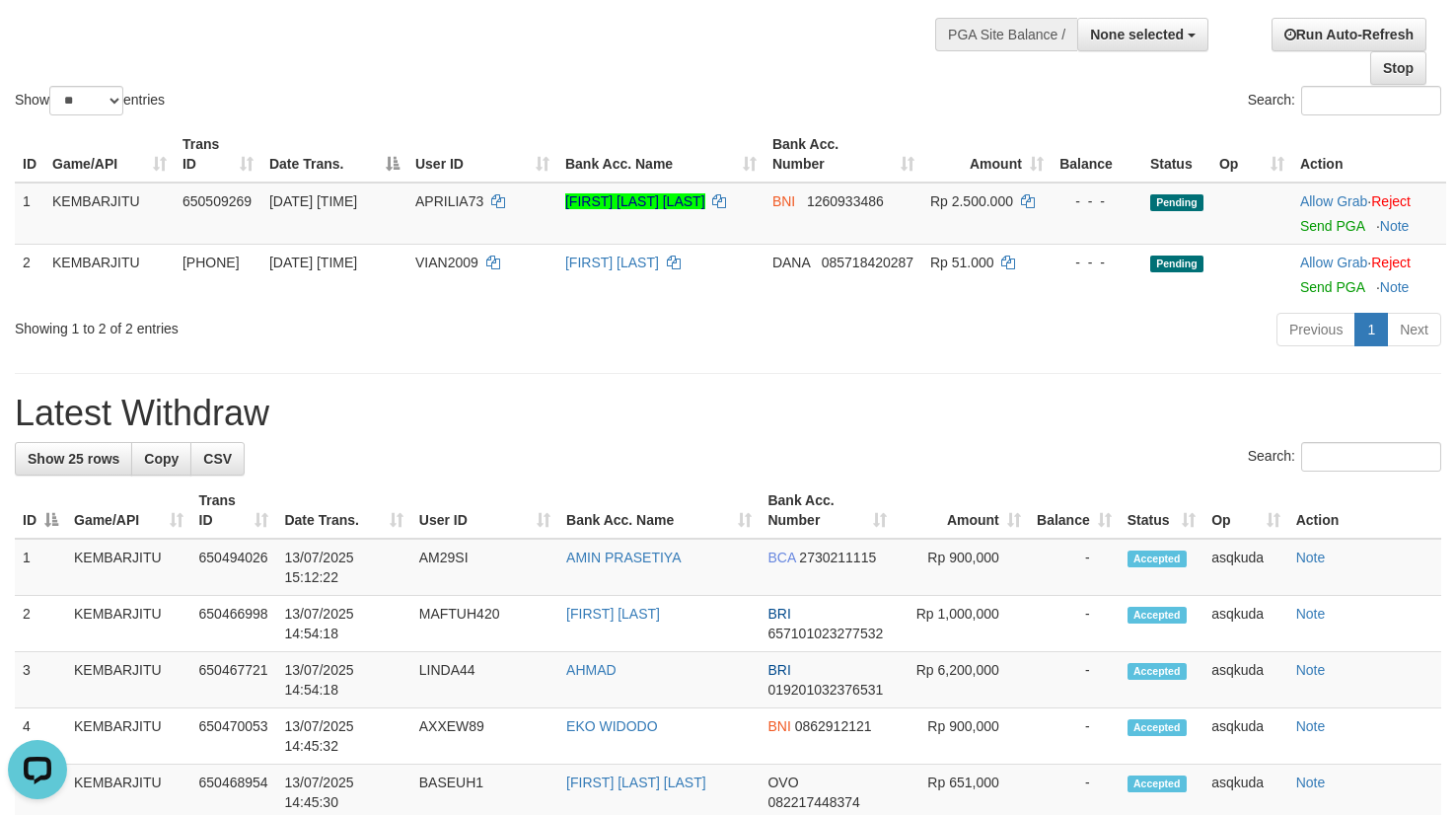 scroll, scrollTop: 0, scrollLeft: 0, axis: both 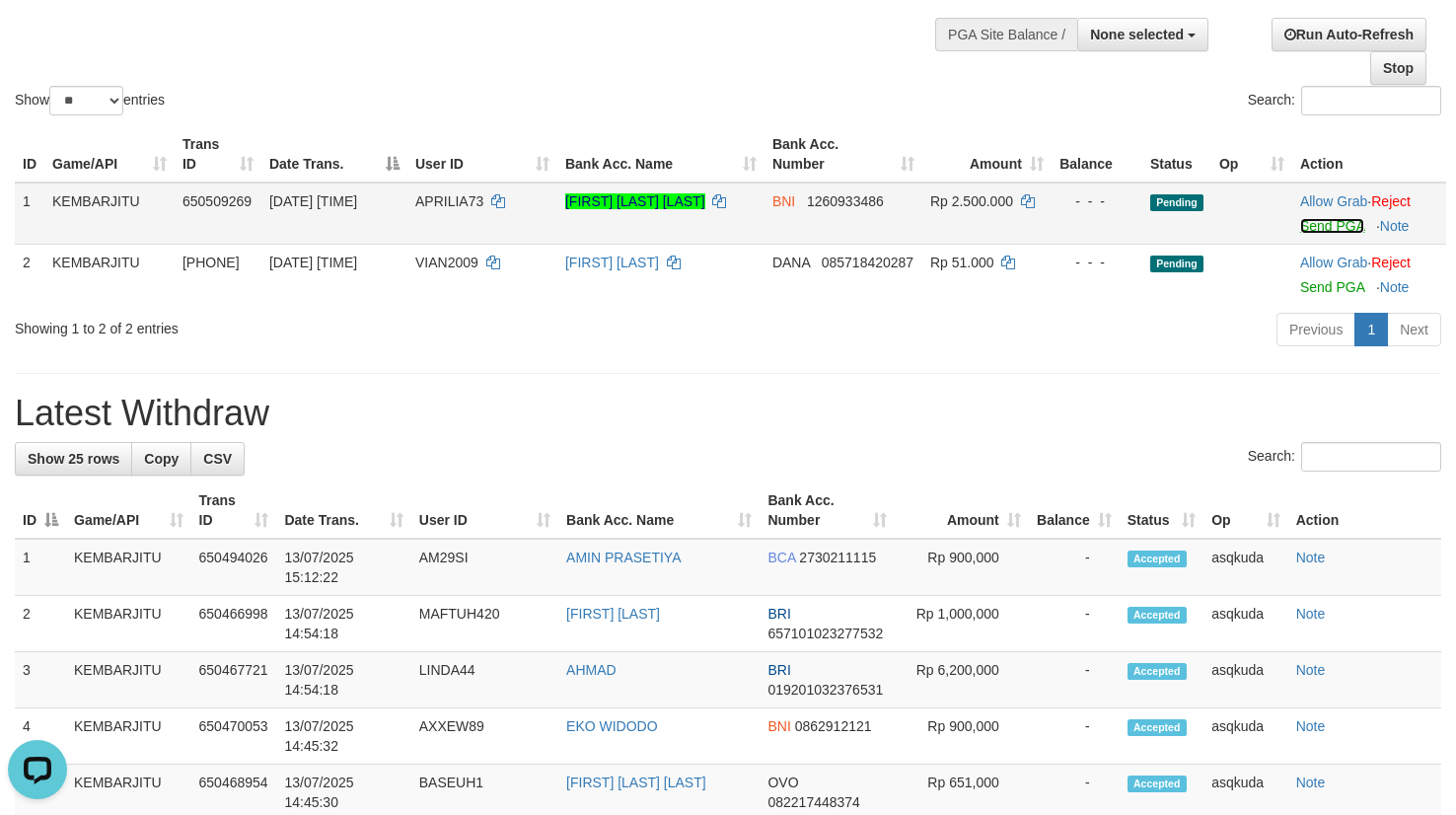 click on "Send PGA" at bounding box center [1332, 226] 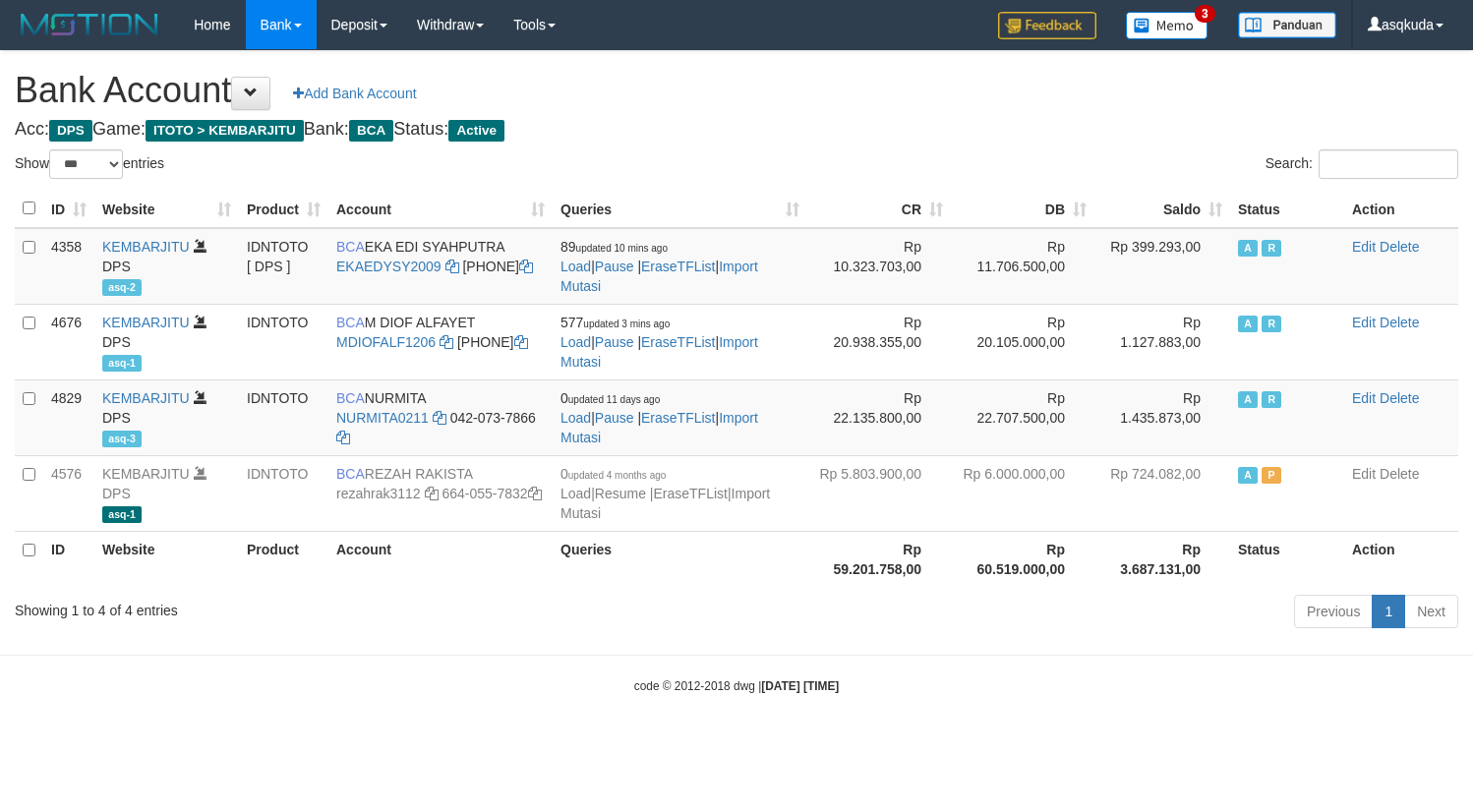 select on "***" 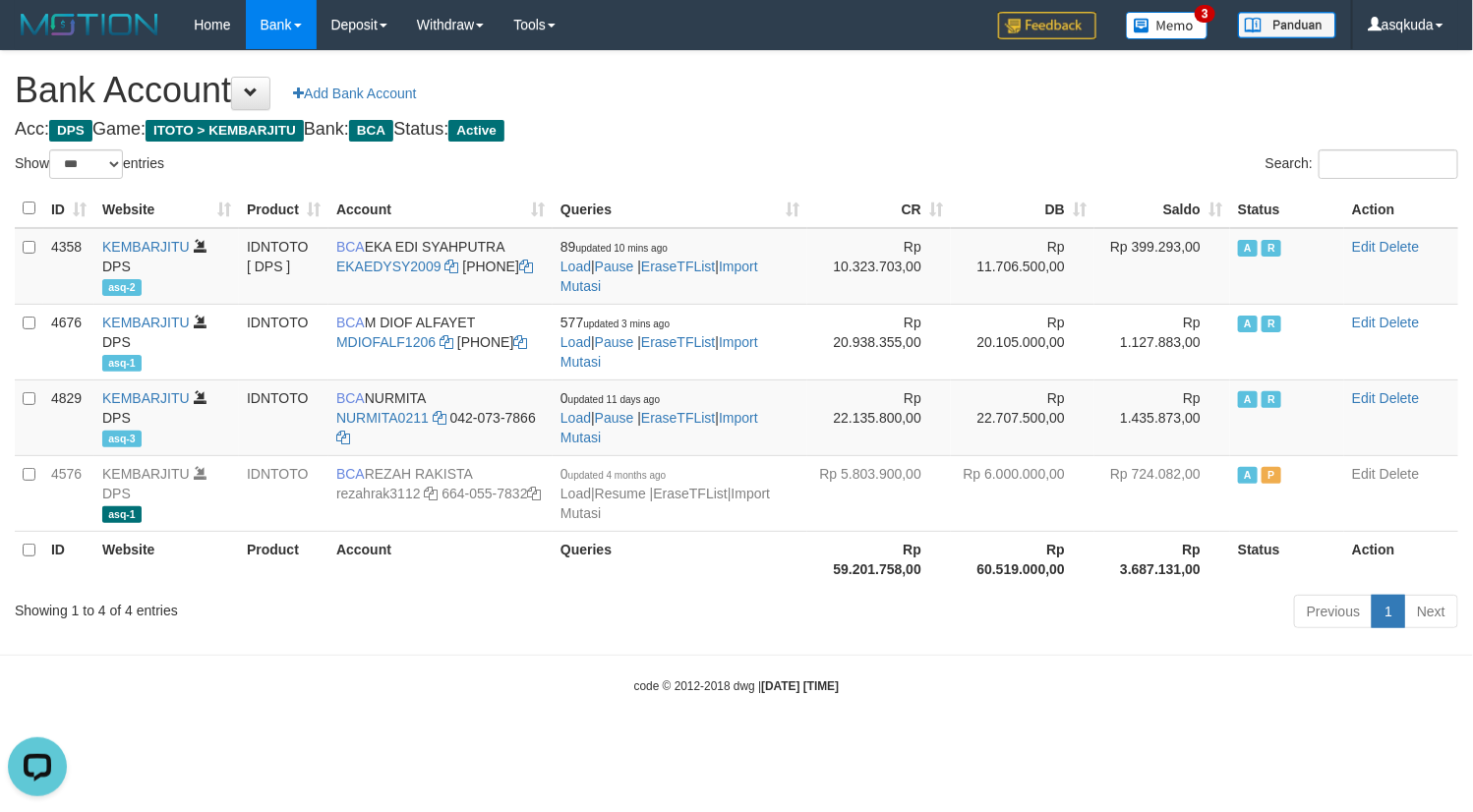 scroll, scrollTop: 0, scrollLeft: 0, axis: both 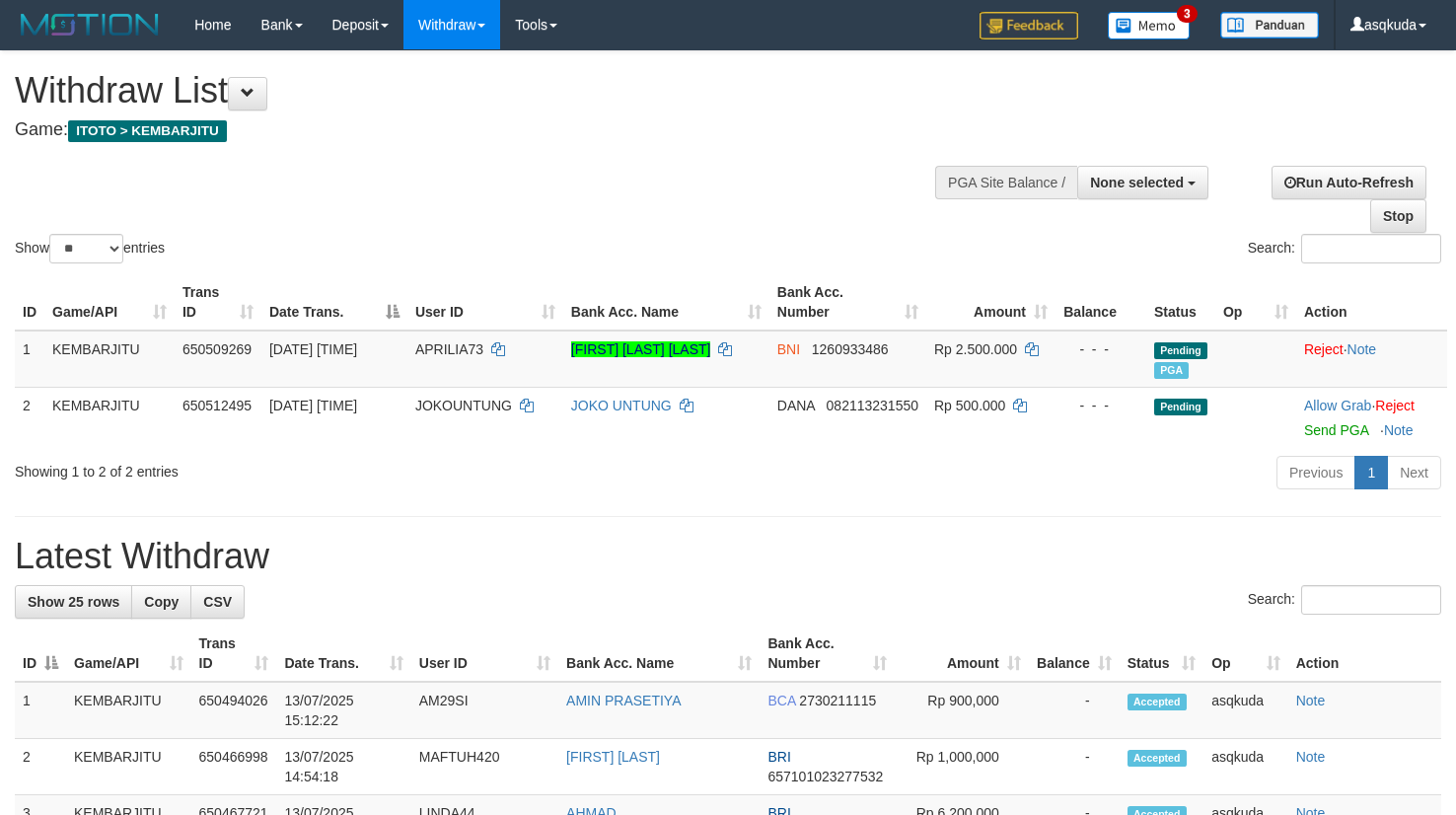 select 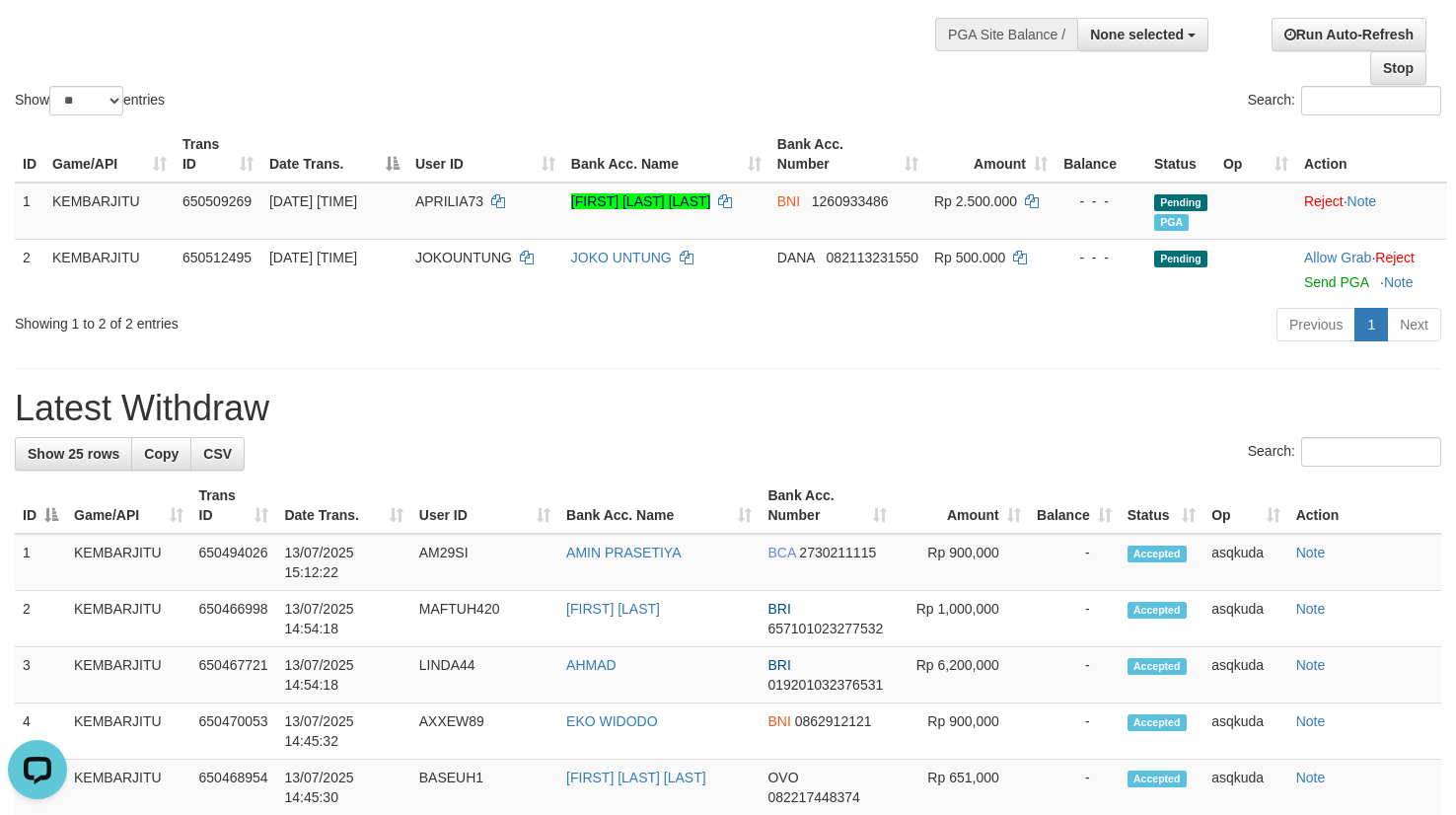 scroll, scrollTop: 0, scrollLeft: 0, axis: both 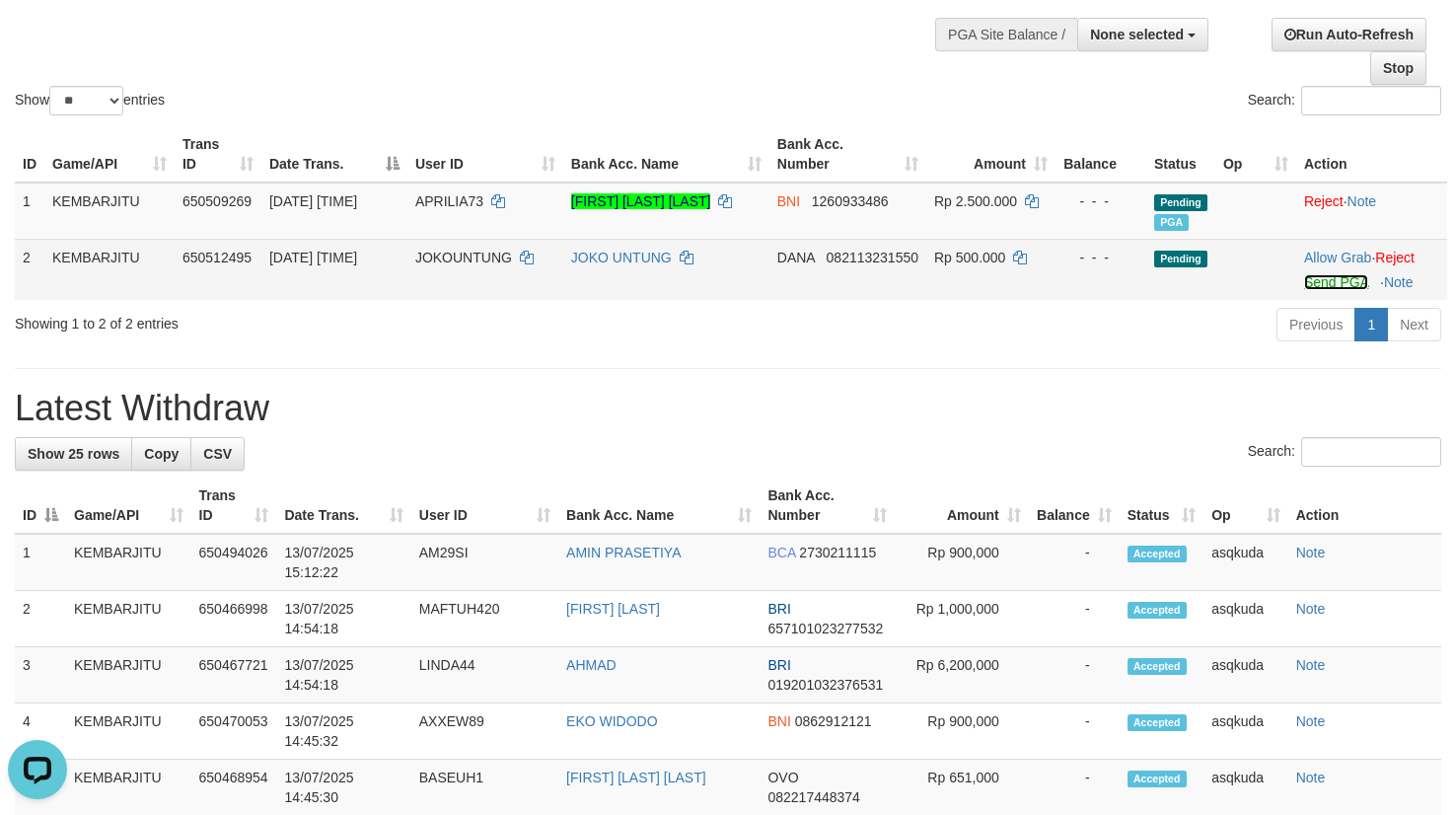 click on "Send PGA" at bounding box center (1336, 282) 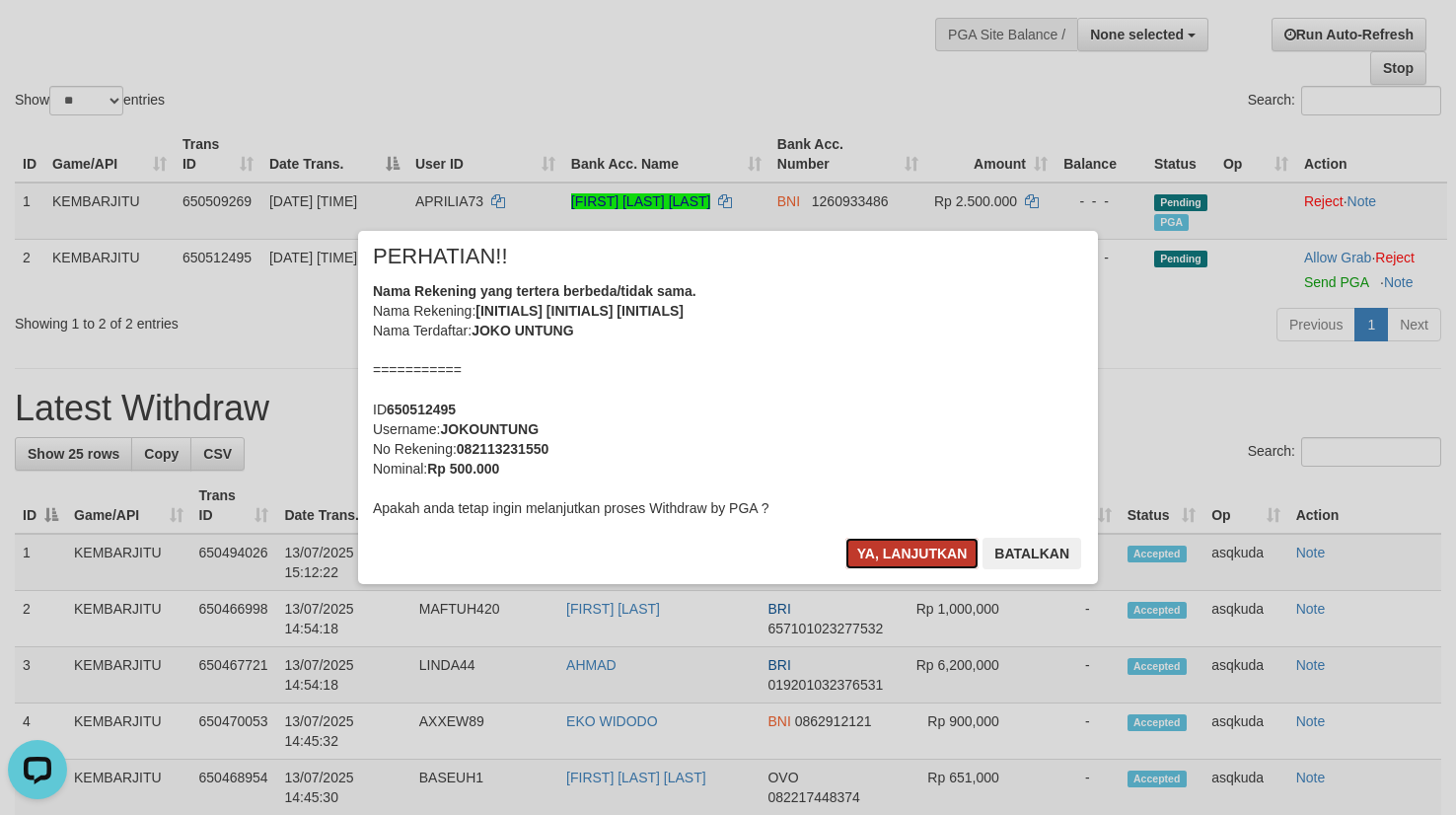 click on "Ya, lanjutkan" at bounding box center (912, 554) 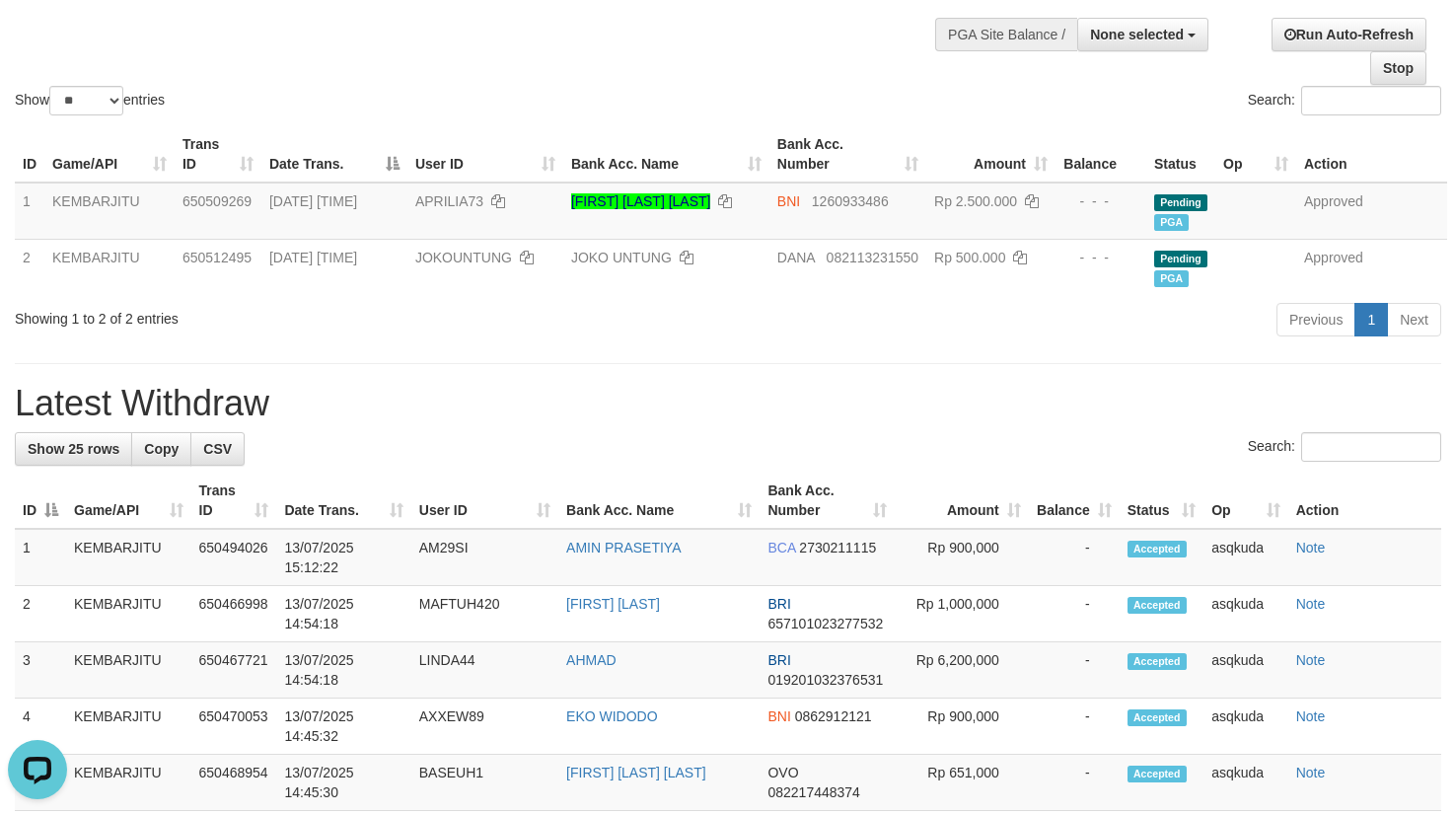 click on "**********" at bounding box center (728, 985) 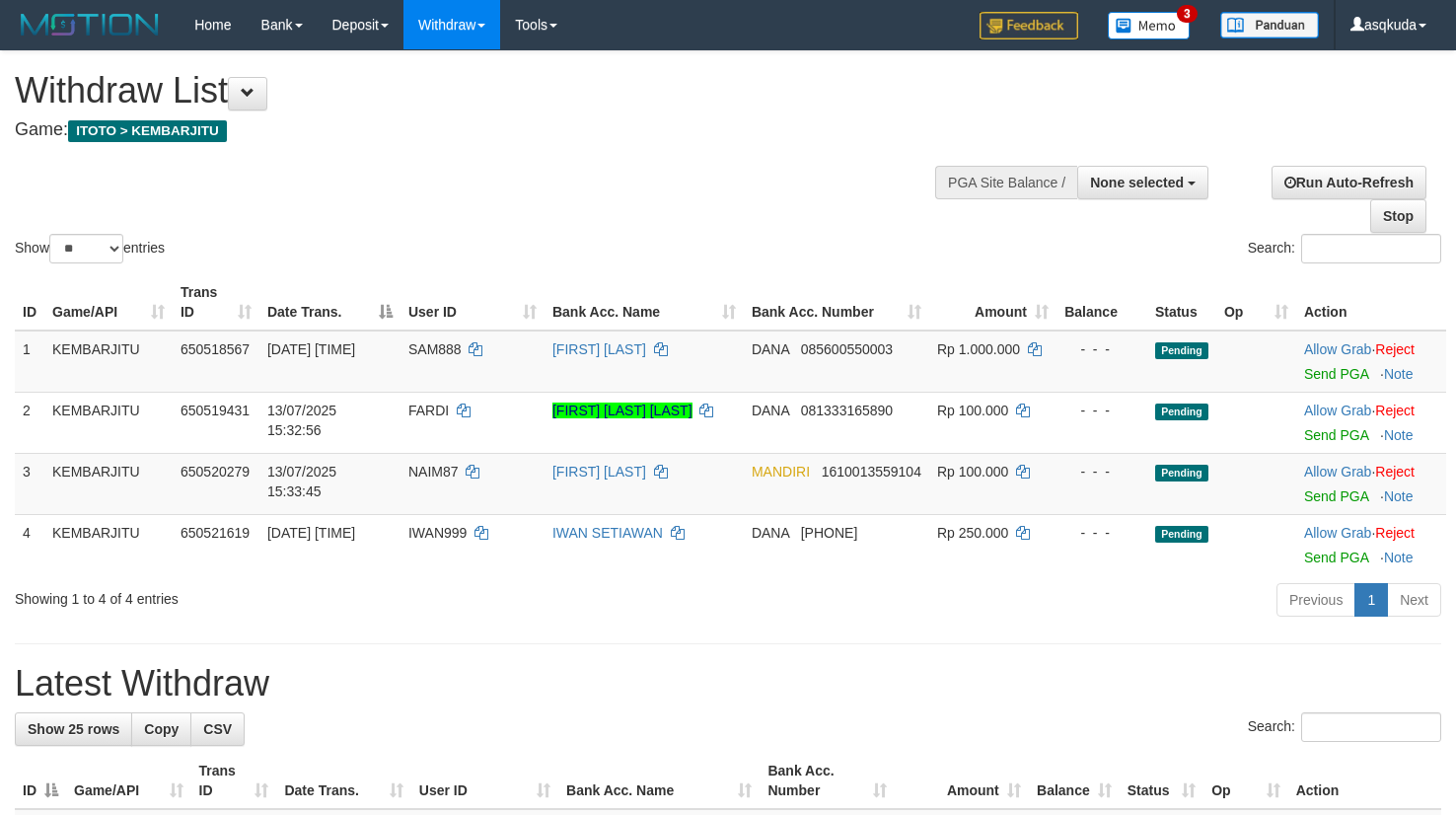 select 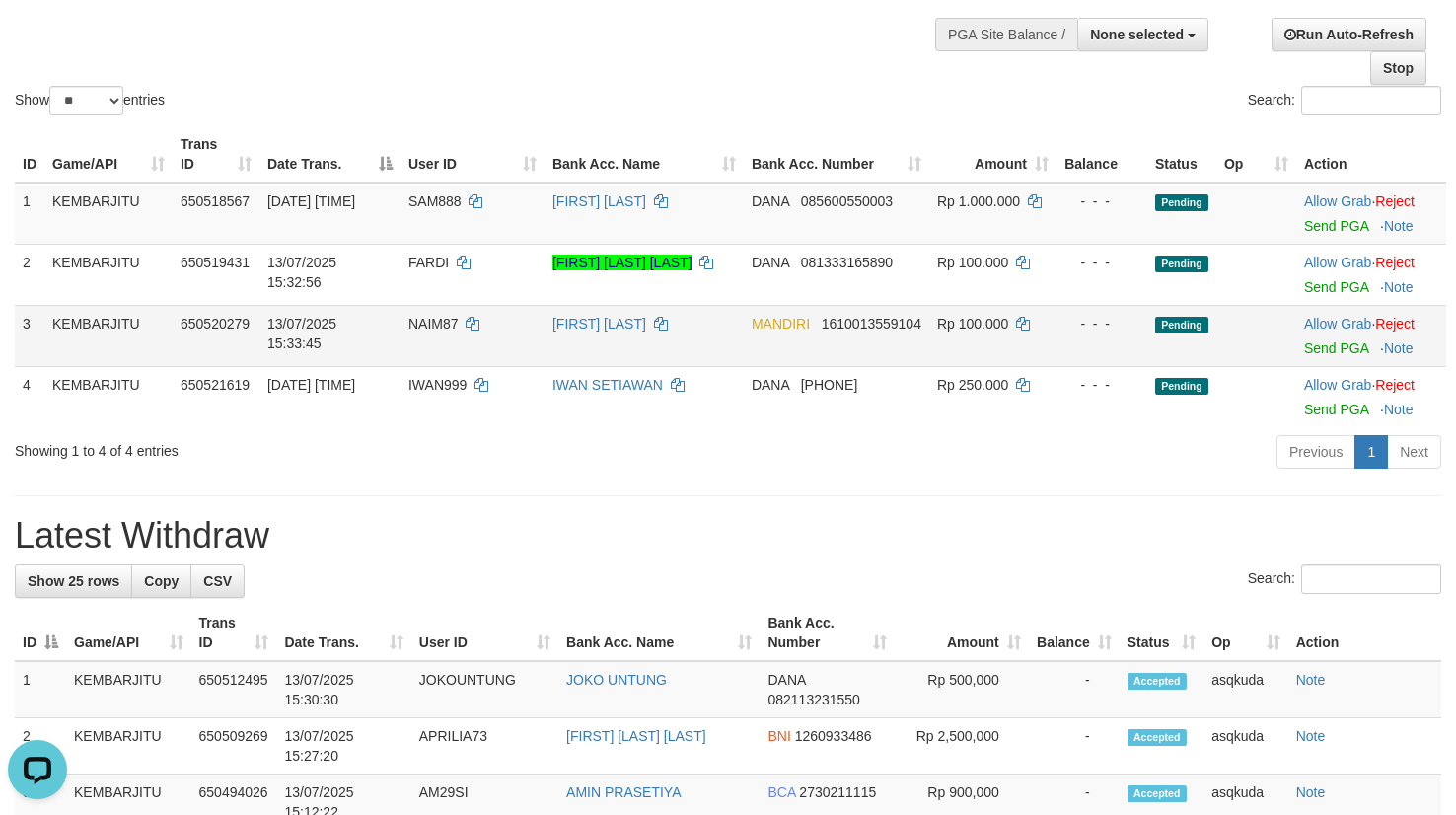 scroll, scrollTop: 0, scrollLeft: 0, axis: both 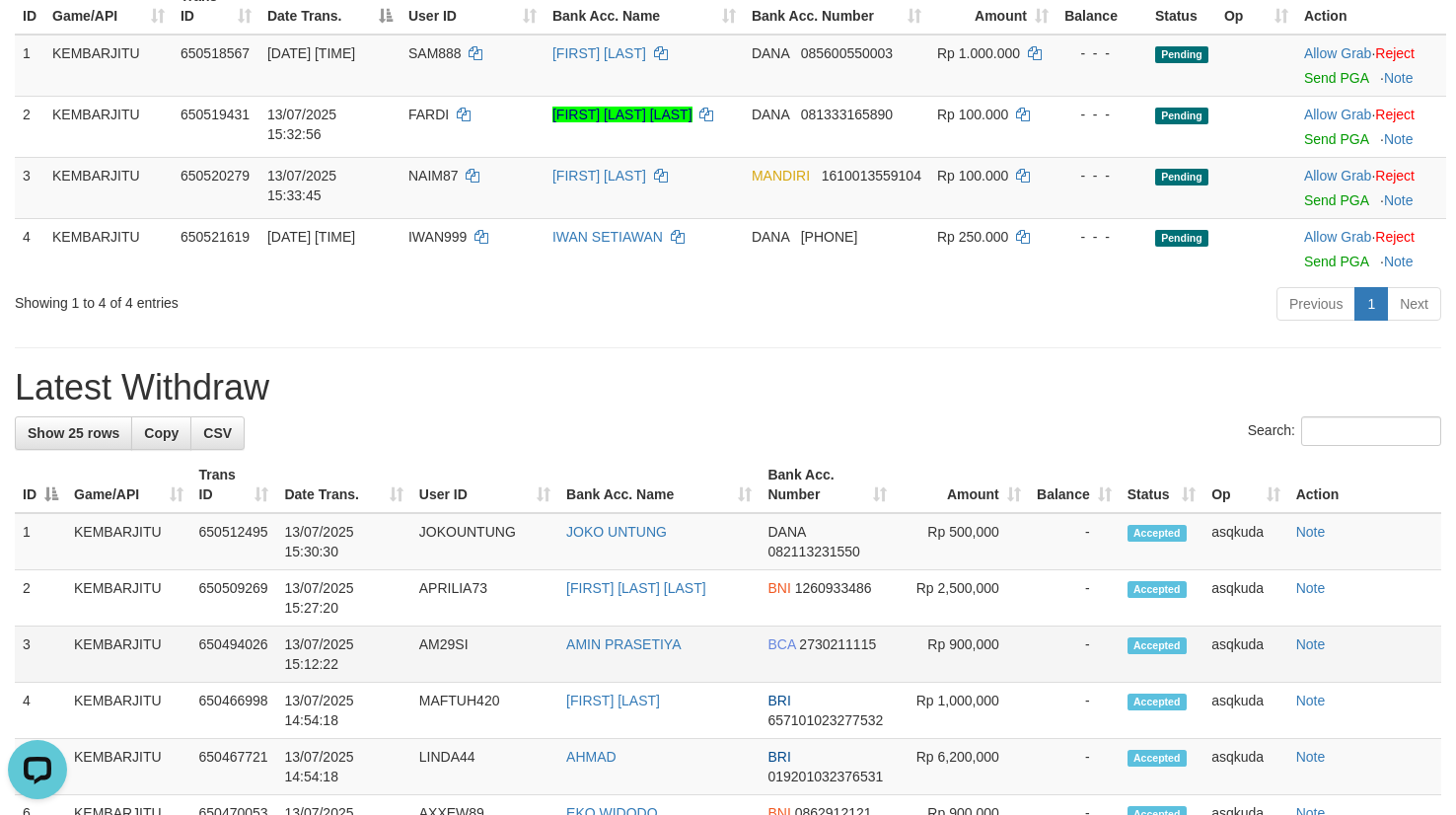 click on "AM29SI" at bounding box center (484, 654) 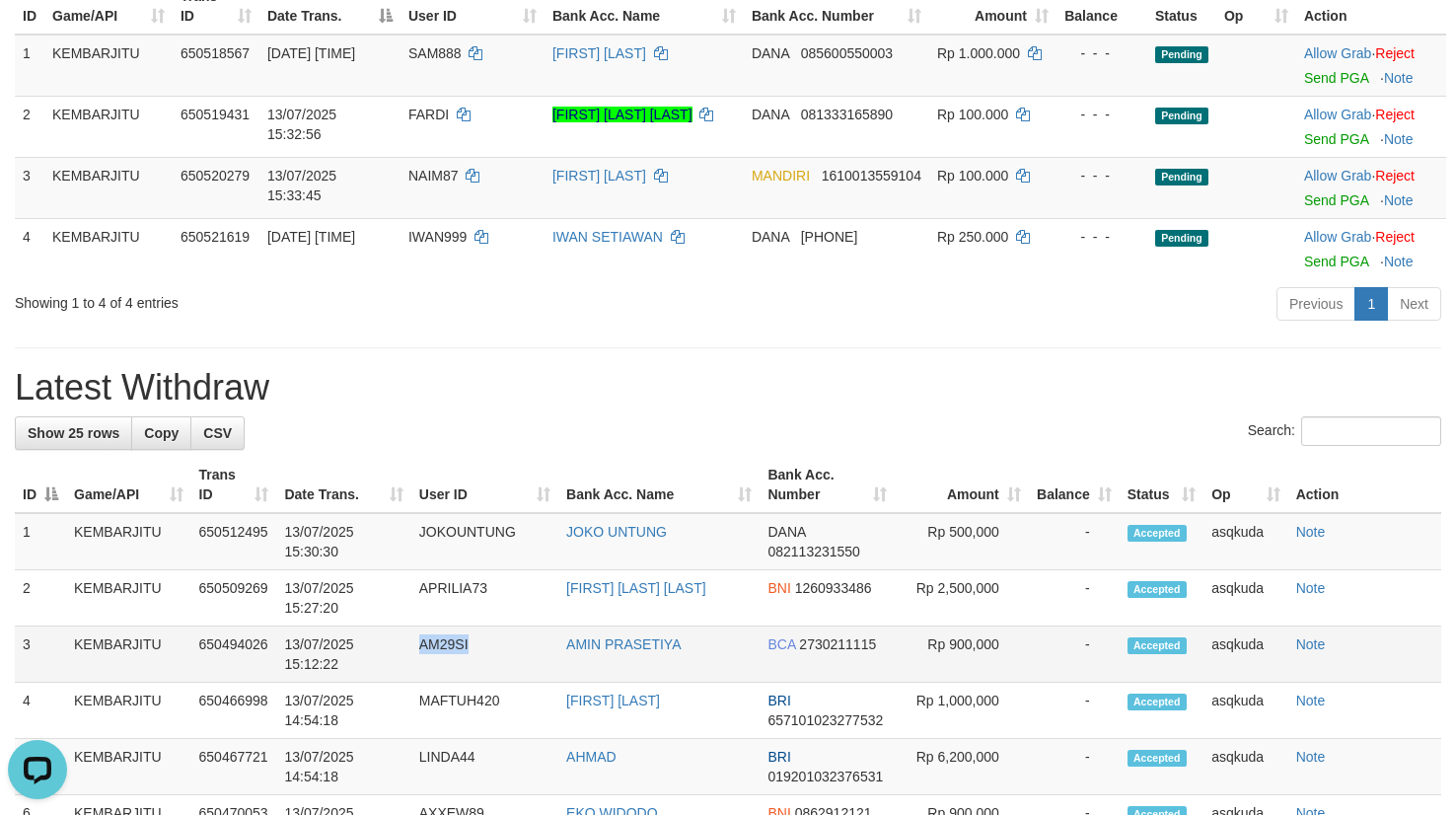 click on "AM29SI" at bounding box center (484, 654) 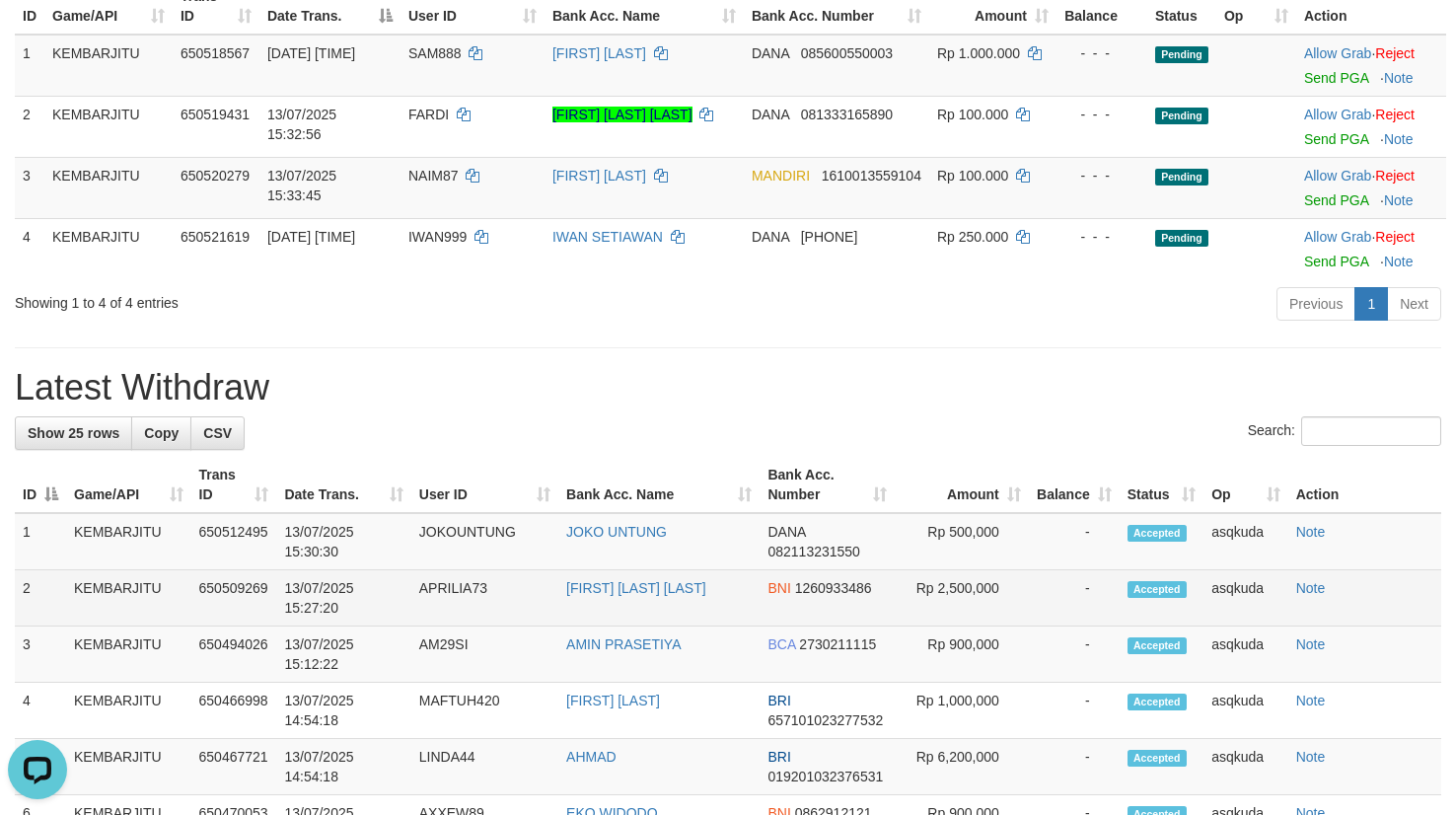 click on "APRILIA73" at bounding box center (484, 598) 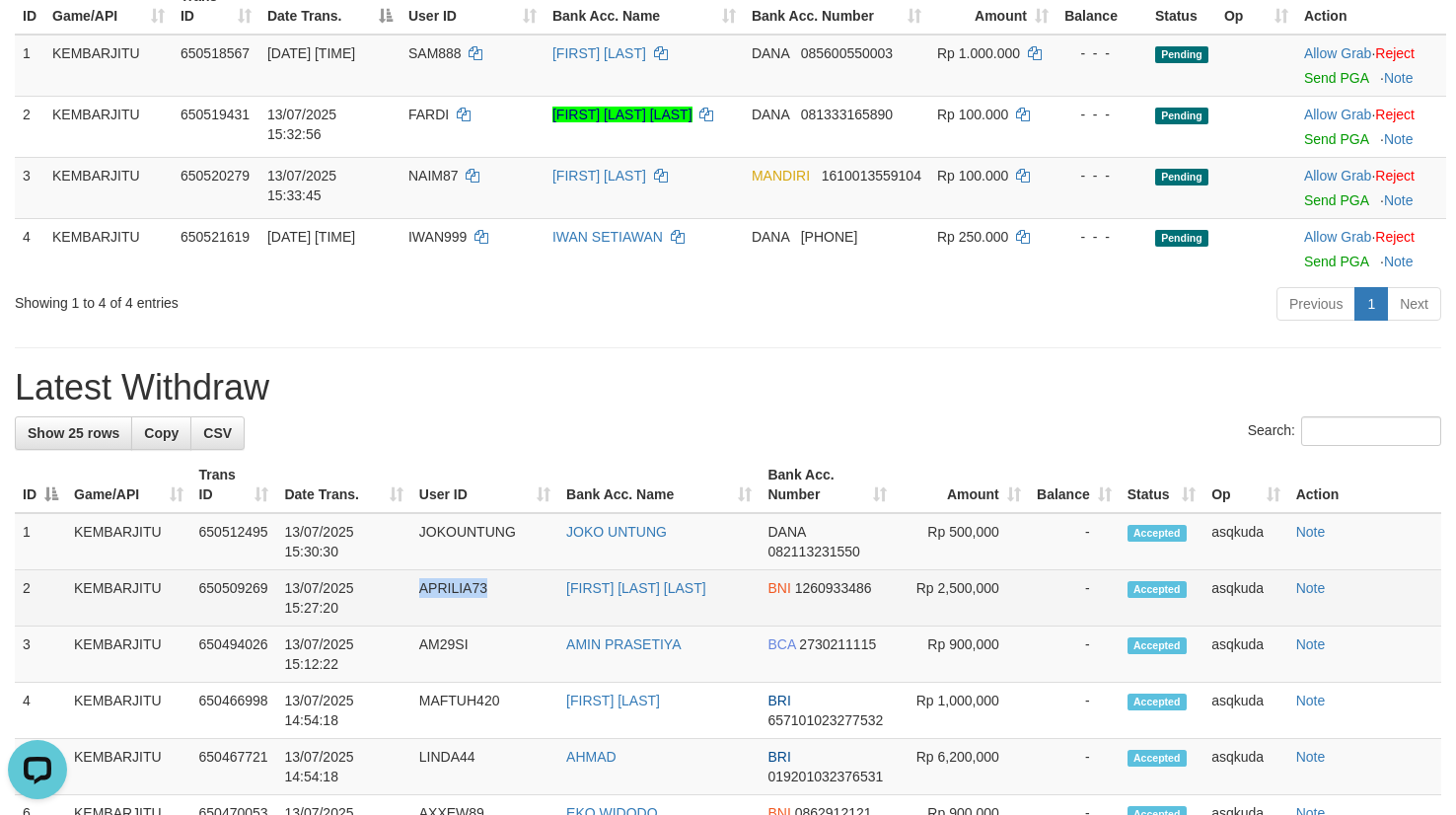 copy on "APRILIA73" 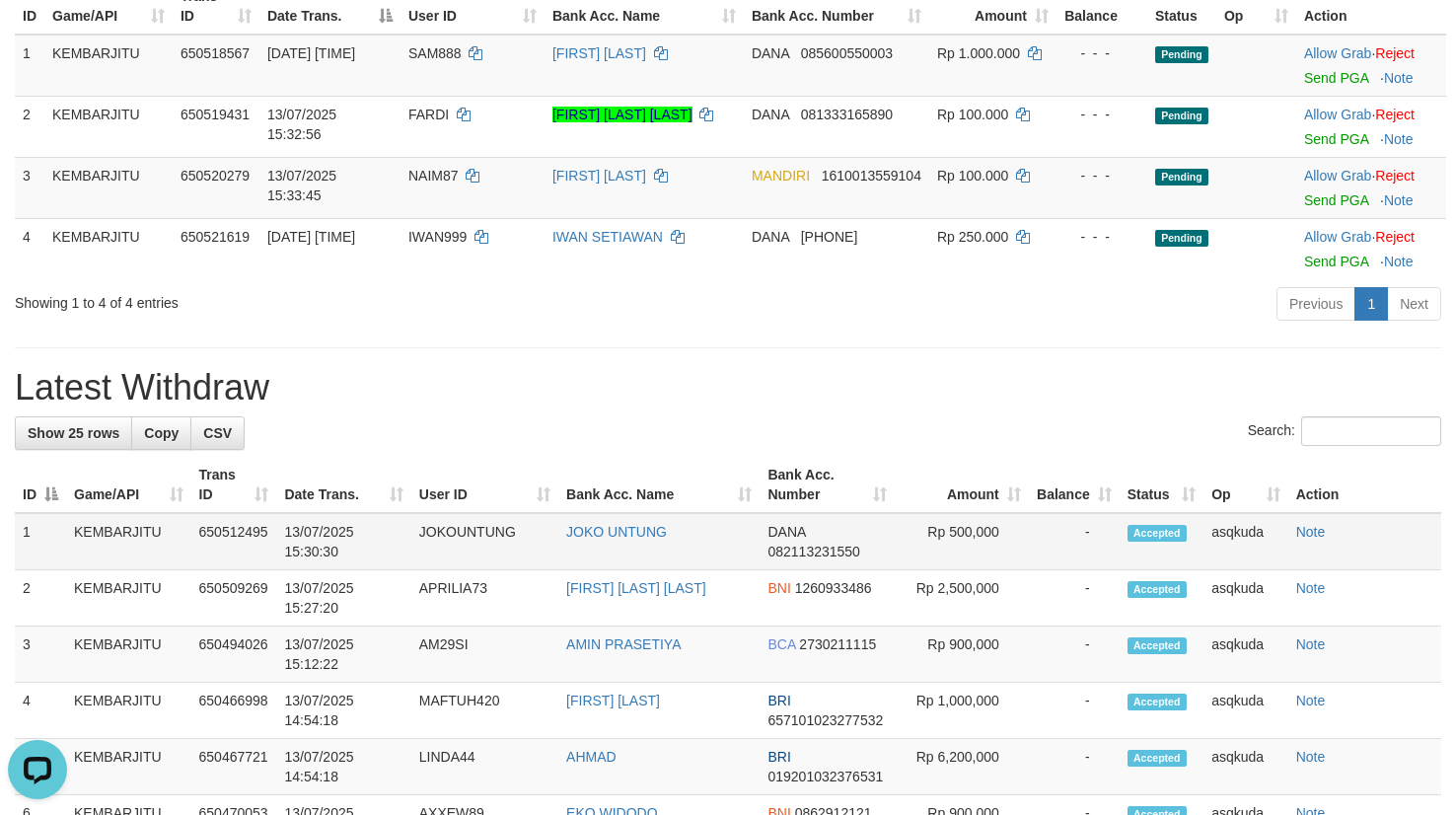 click on "JOKOUNTUNG" at bounding box center [484, 542] 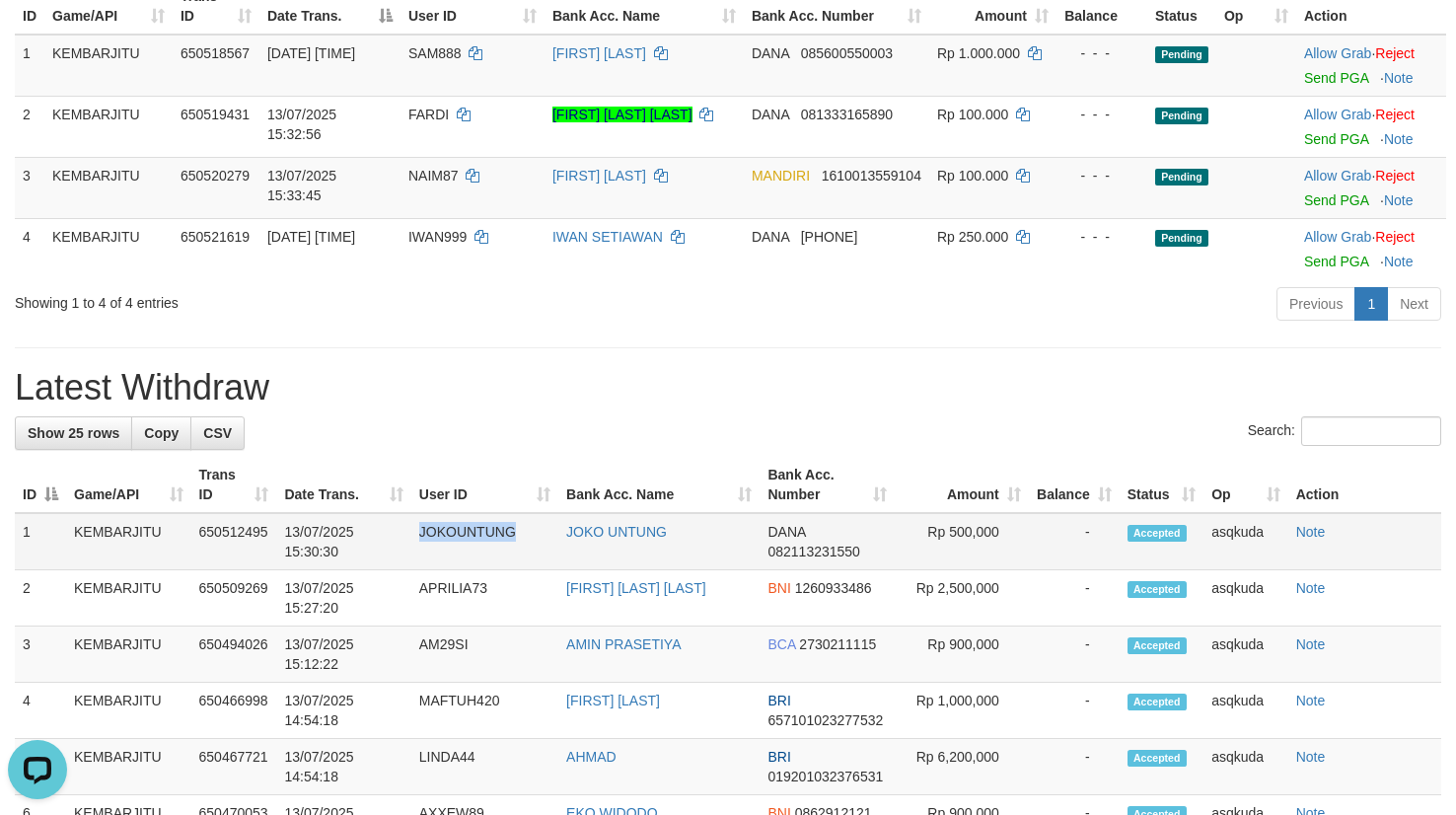 copy on "JOKOUNTUNG" 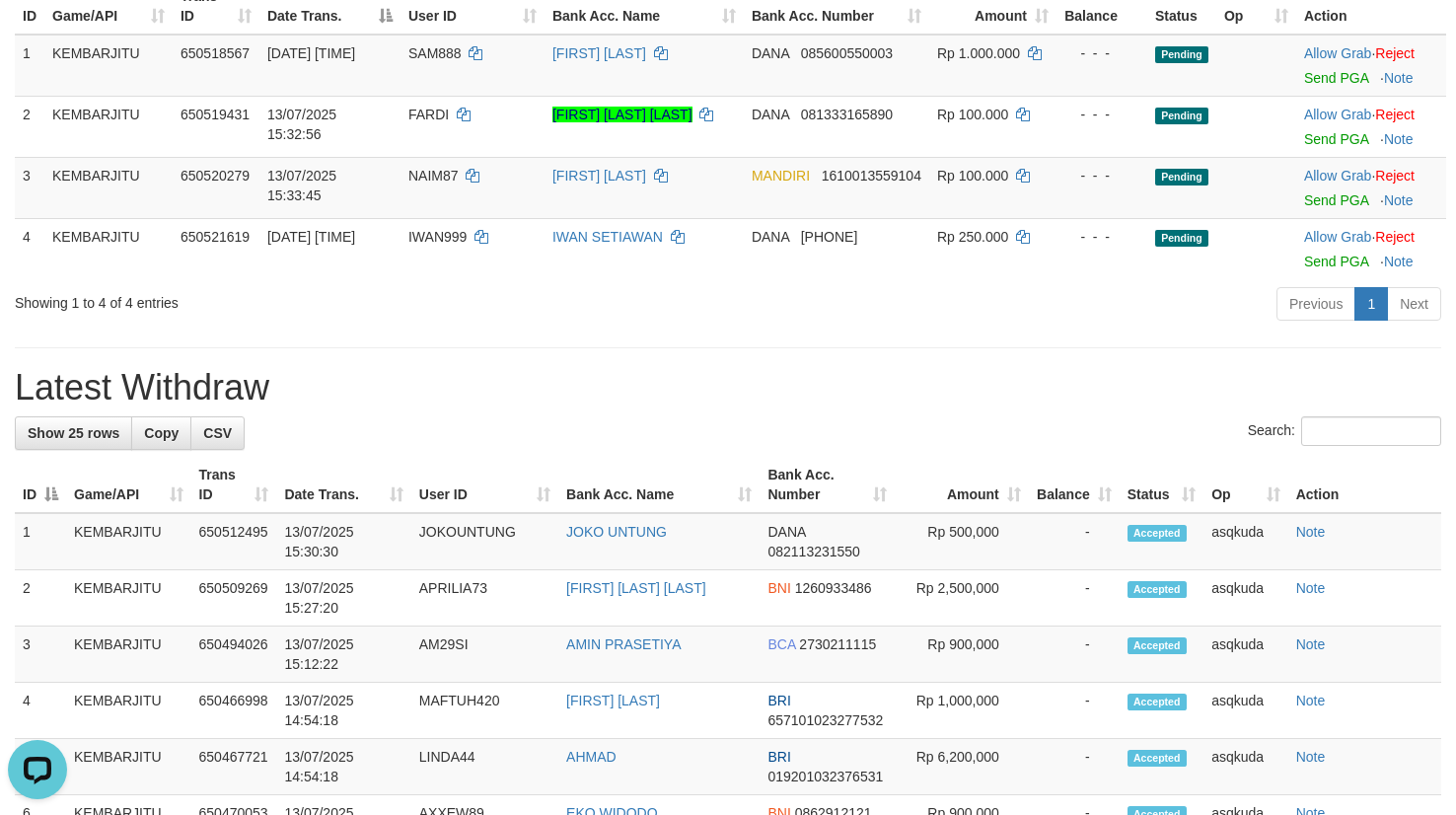 click on "ID Game/API Trans ID Date Trans. User ID Bank Acc. Name Bank Acc. Number Amount Balance Status Op Action
1 KEMBARJITU 650518567 13/07/2025 15:32:07 SAM888    R WAHYU WIBOWO    DANA     085600550003 Rp 1.000.000    -  -  - Pending Allow Grab   ·    Reject Send PGA     ·    Note 2 KEMBARJITU 650519431 13/07/2025 15:32:56 FARDI    FERI ARDIYANTO SEFUDIN ZUHRI    DANA     081333165890 Rp 100.000    -  -  - Pending Allow Grab   ·    Reject Send PGA     ·    Note 3 KEMBARJITU 650520279 13/07/2025 15:33:45 NAIM87    NAIM MUSTOFA    MANDIRI     1610013559104 Rp 100.000    -  -  - Pending Allow Grab   ·    Reject Send PGA     ·    Note 4 KEMBARJITU 650521619 13/07/2025 15:35:00 IWAN999    IWAN SETIAWAN    DANA     0895801171144 Rp 250.000    -  -  - Pending Allow Grab   ·    Reject Send PGA     ·    Note Processing..." at bounding box center (728, 128) 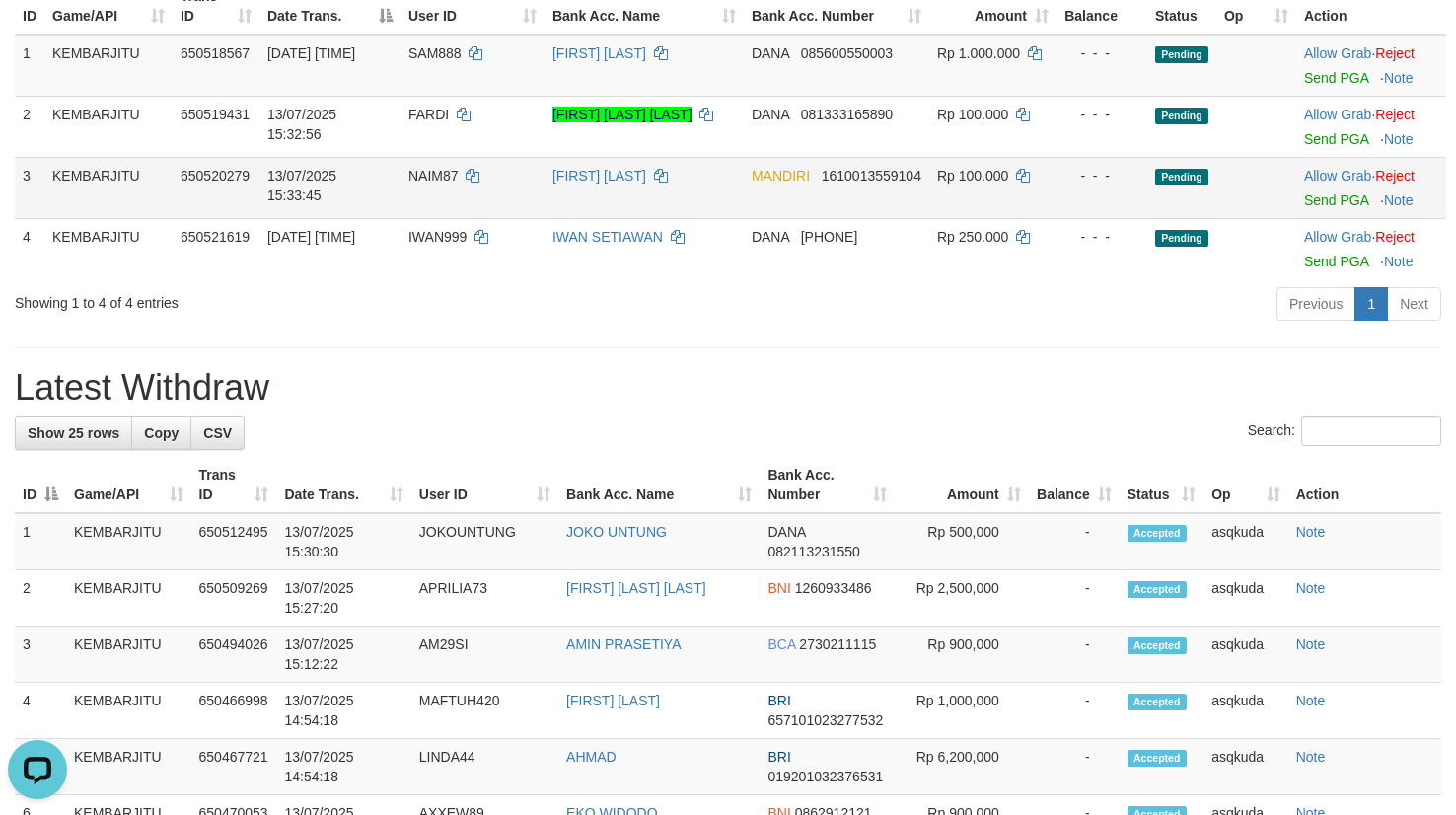 scroll, scrollTop: 148, scrollLeft: 0, axis: vertical 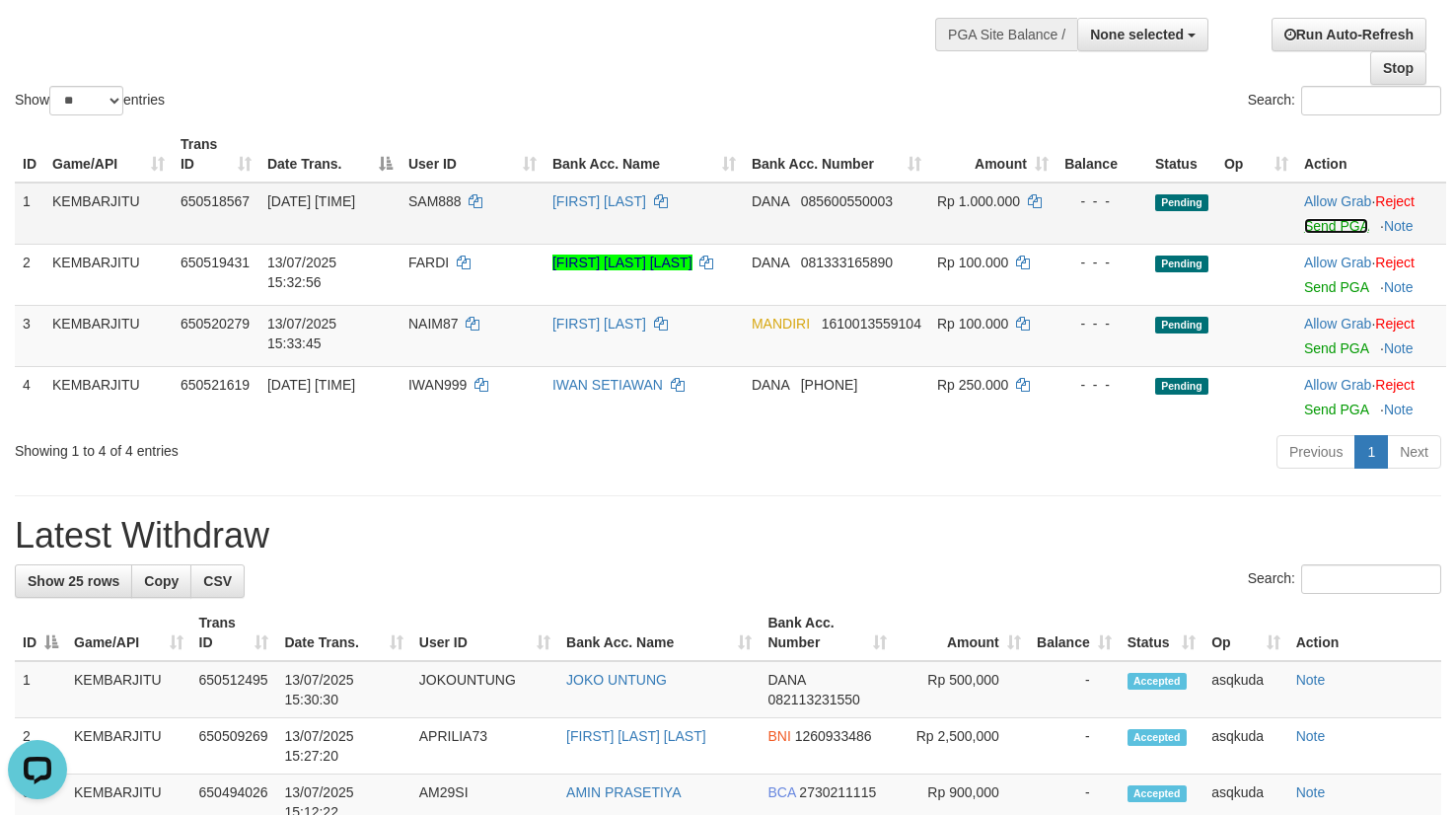 click on "Send PGA" at bounding box center (1336, 226) 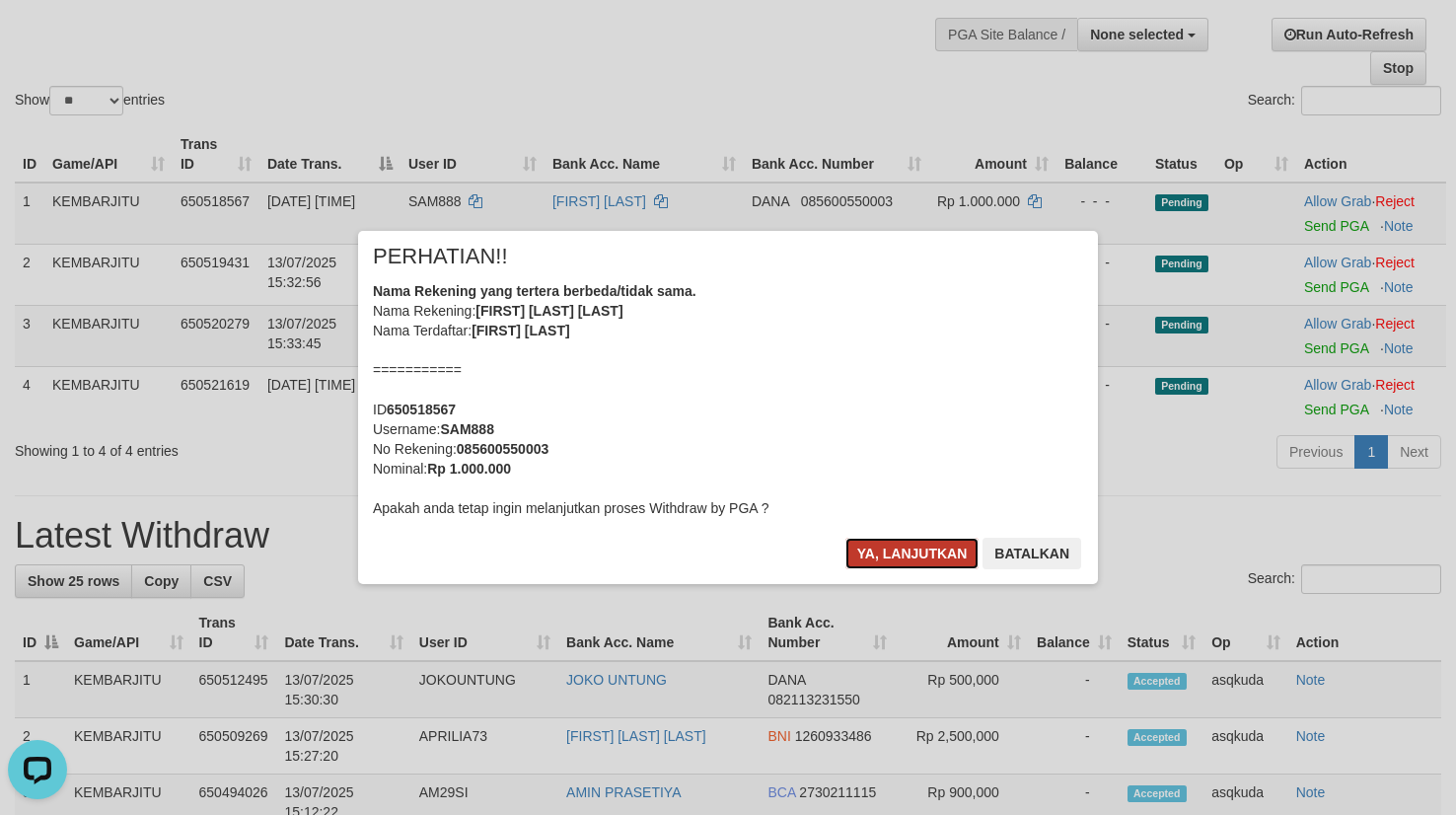 click on "Ya, lanjutkan" at bounding box center [912, 554] 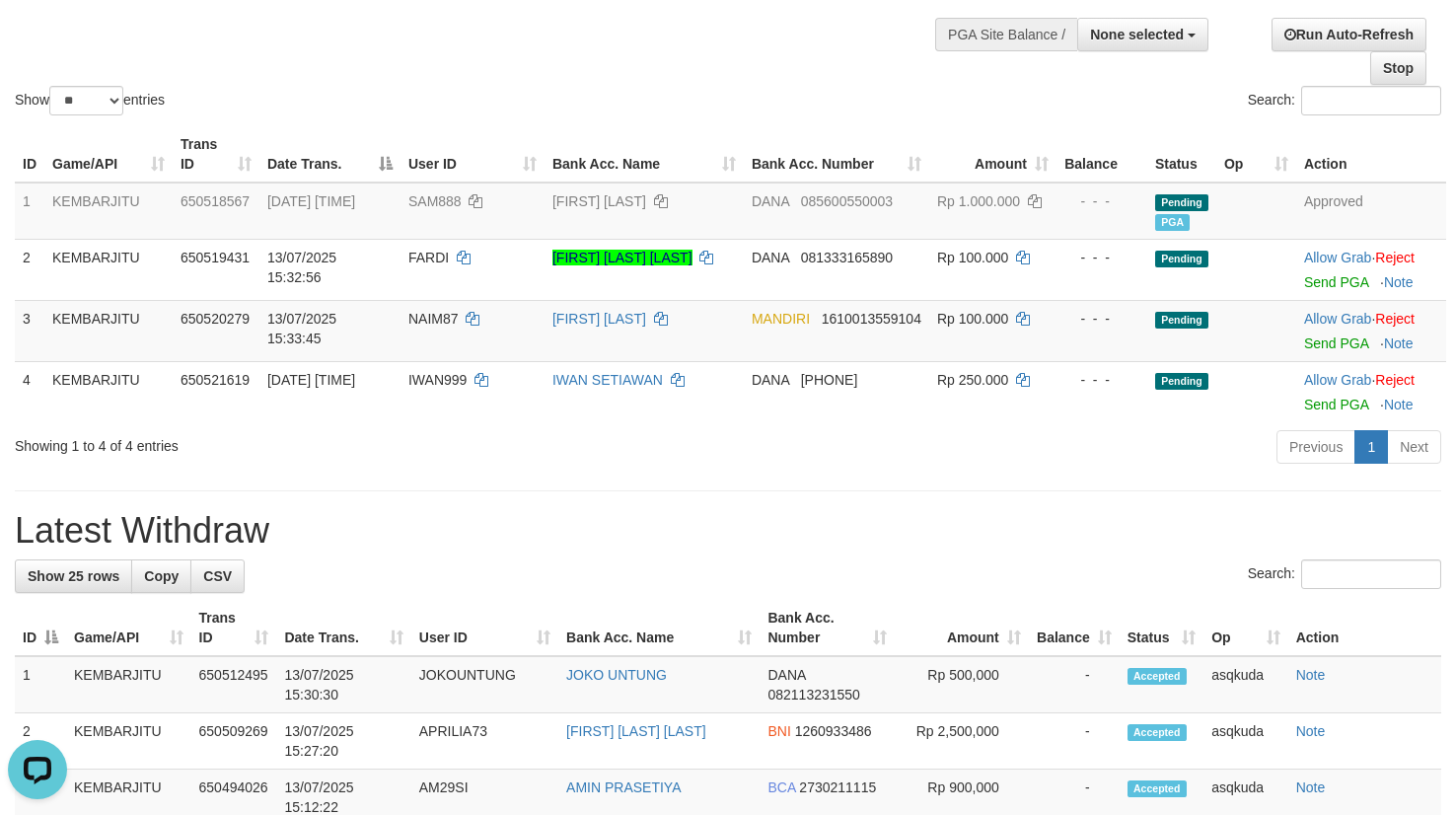 click on "**********" at bounding box center (728, 1049) 